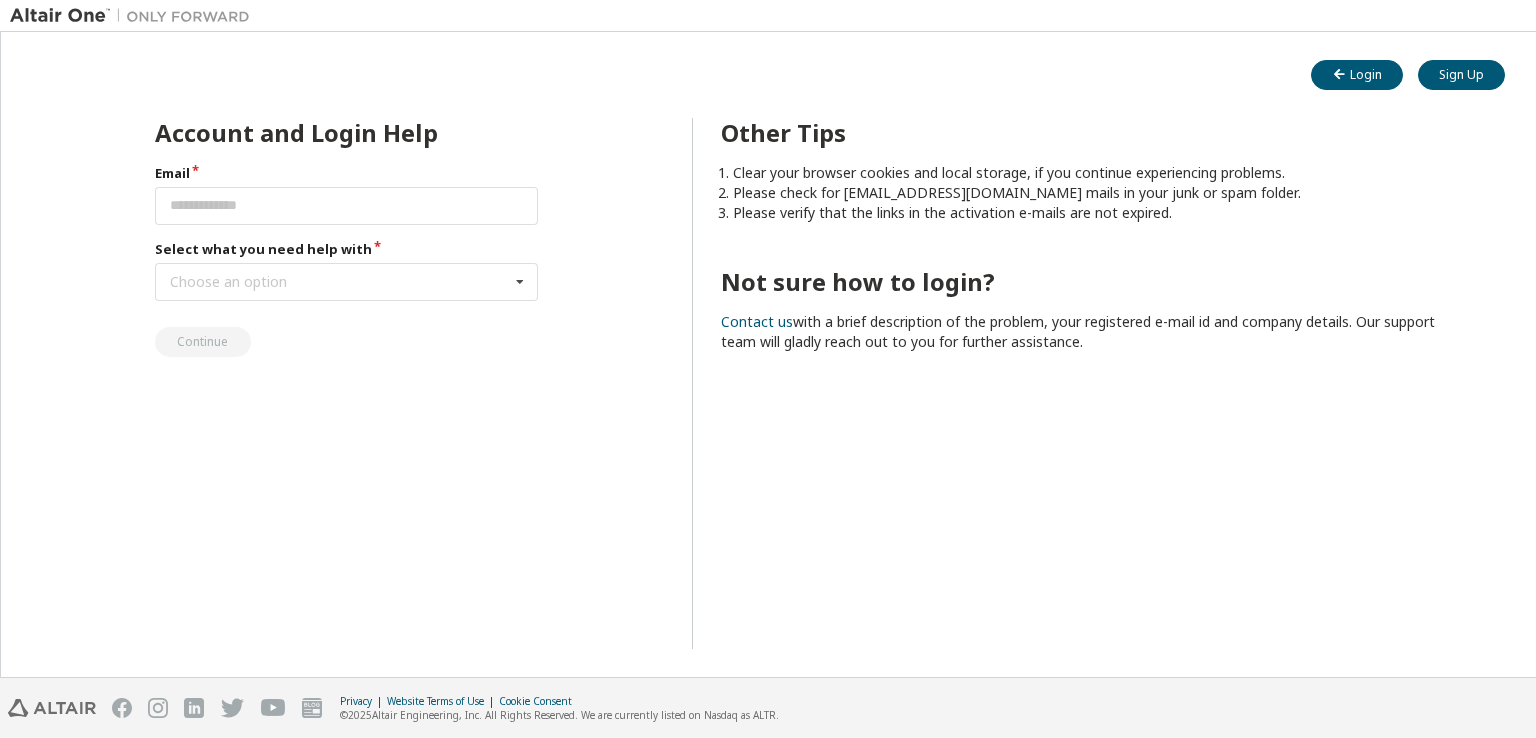 scroll, scrollTop: 0, scrollLeft: 0, axis: both 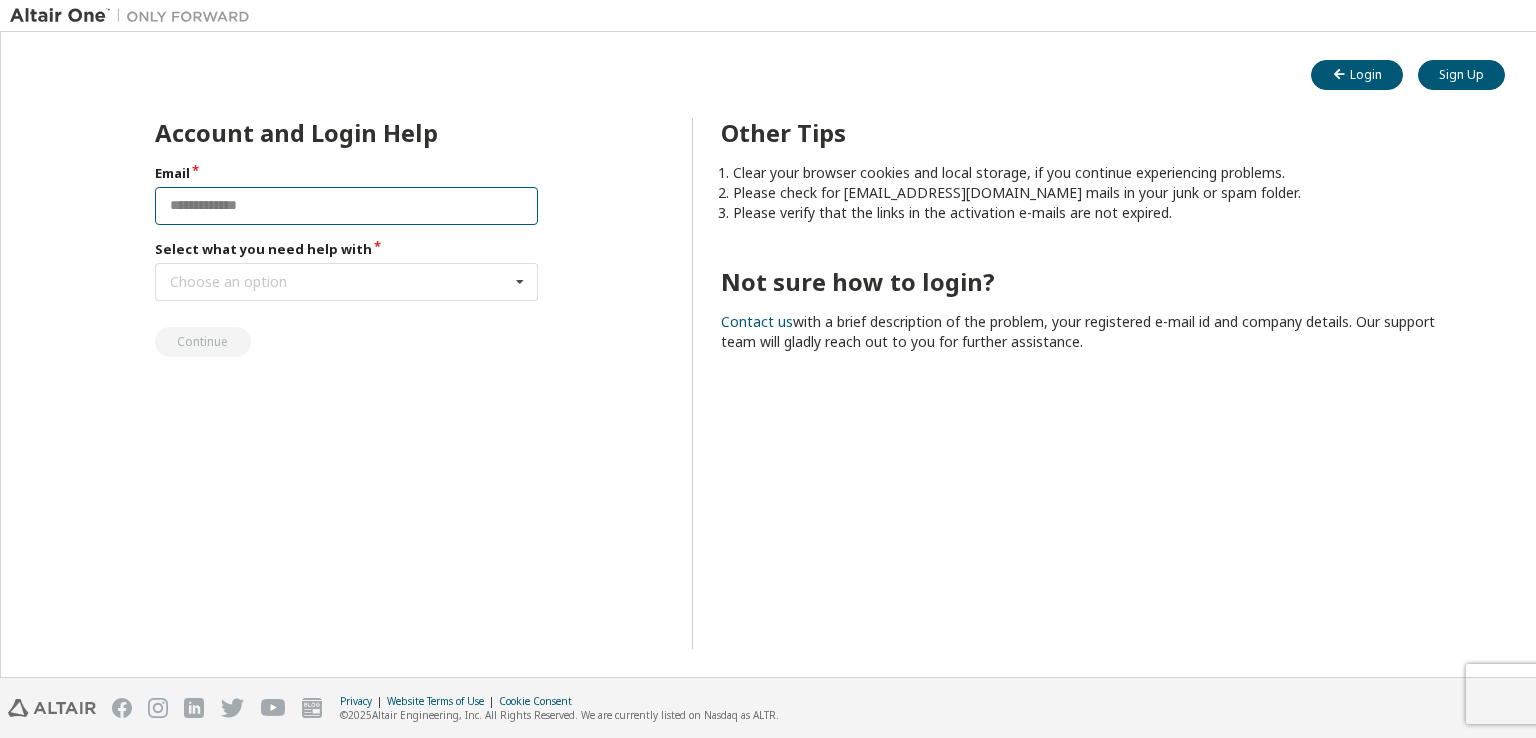 click at bounding box center (347, 206) 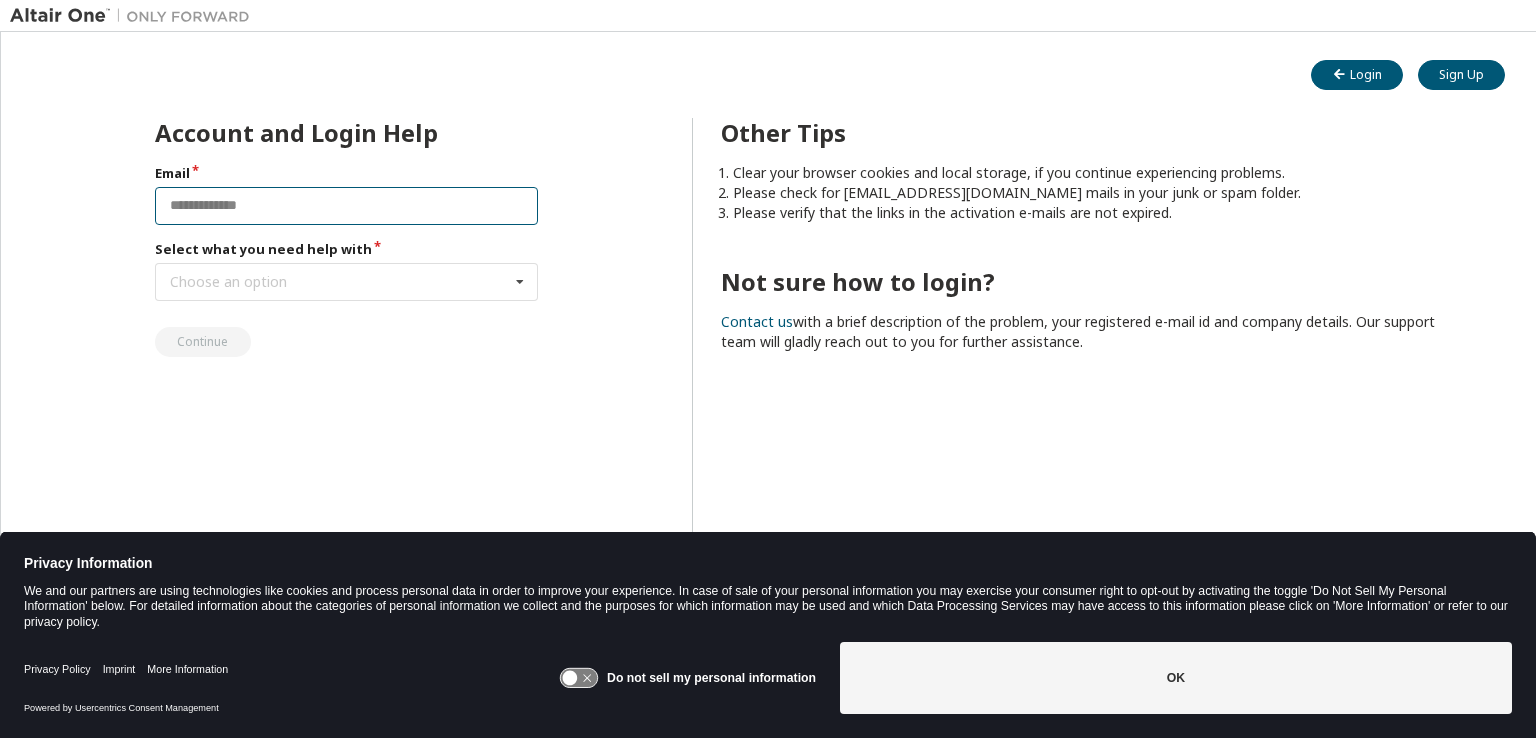 click at bounding box center (347, 206) 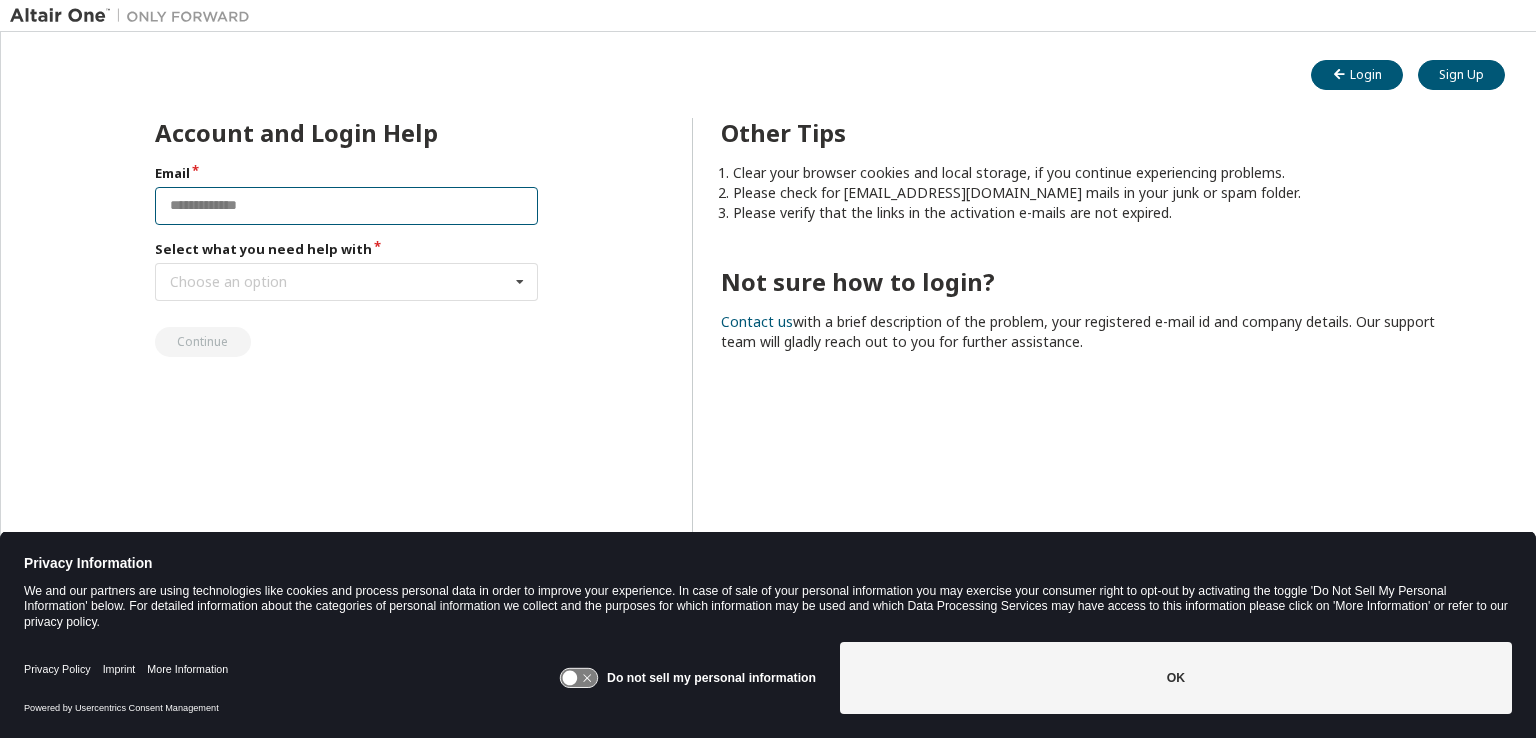 type on "**********" 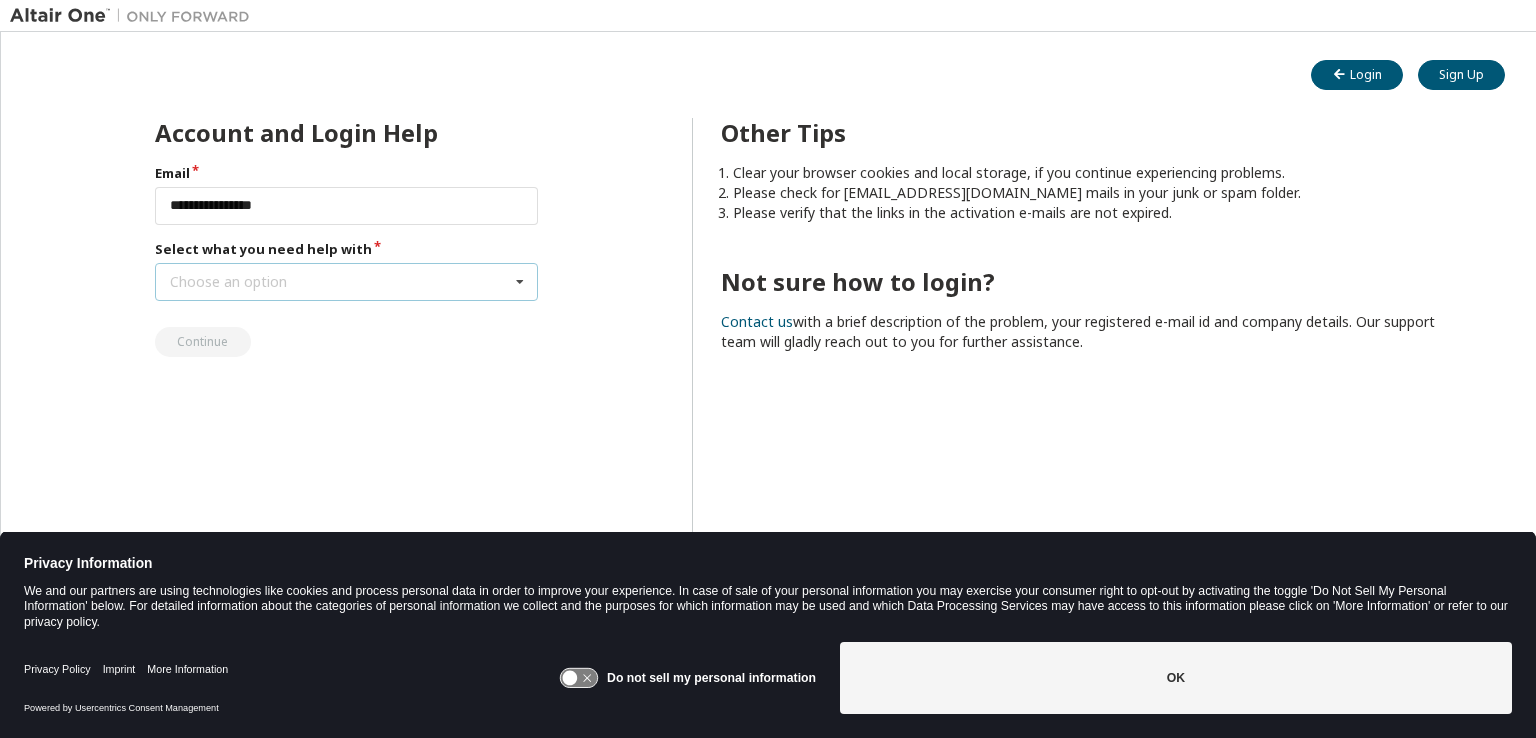 click on "Choose an option I forgot my password I did not receive activation mail My activation mail expired My account is locked I want to reset multi-factor authentication I don't know but can't login" at bounding box center [347, 282] 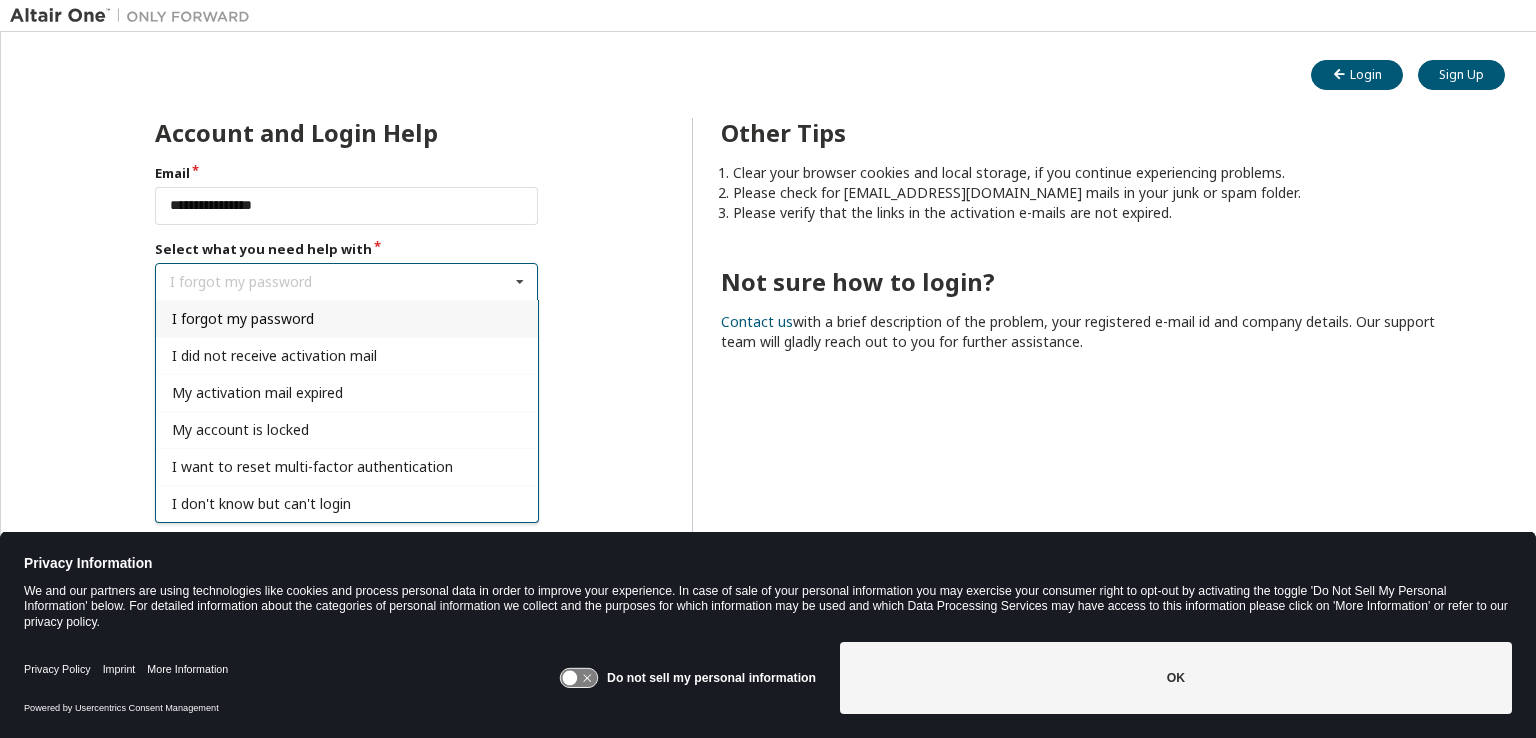 click on "I forgot my password" at bounding box center (347, 318) 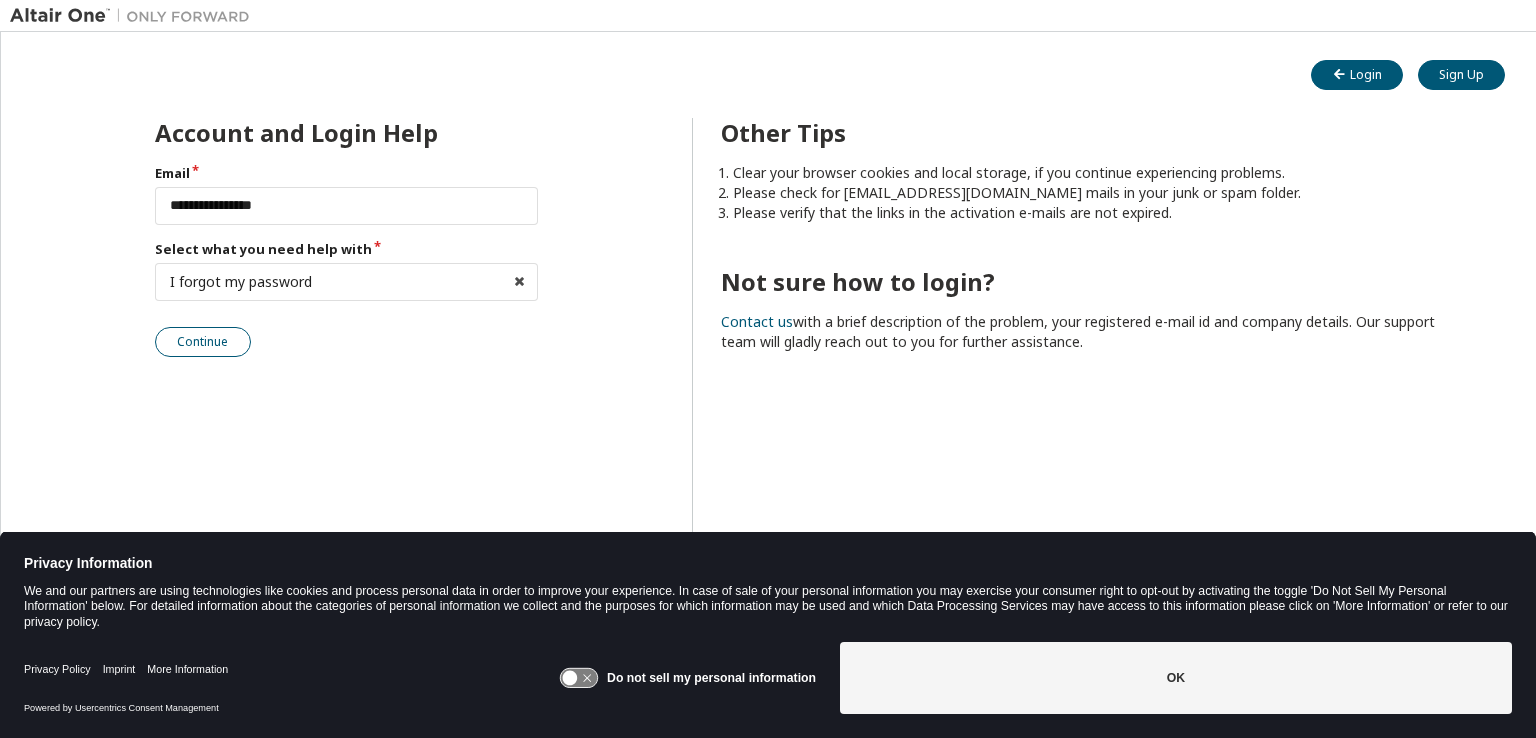click on "Continue" at bounding box center [203, 342] 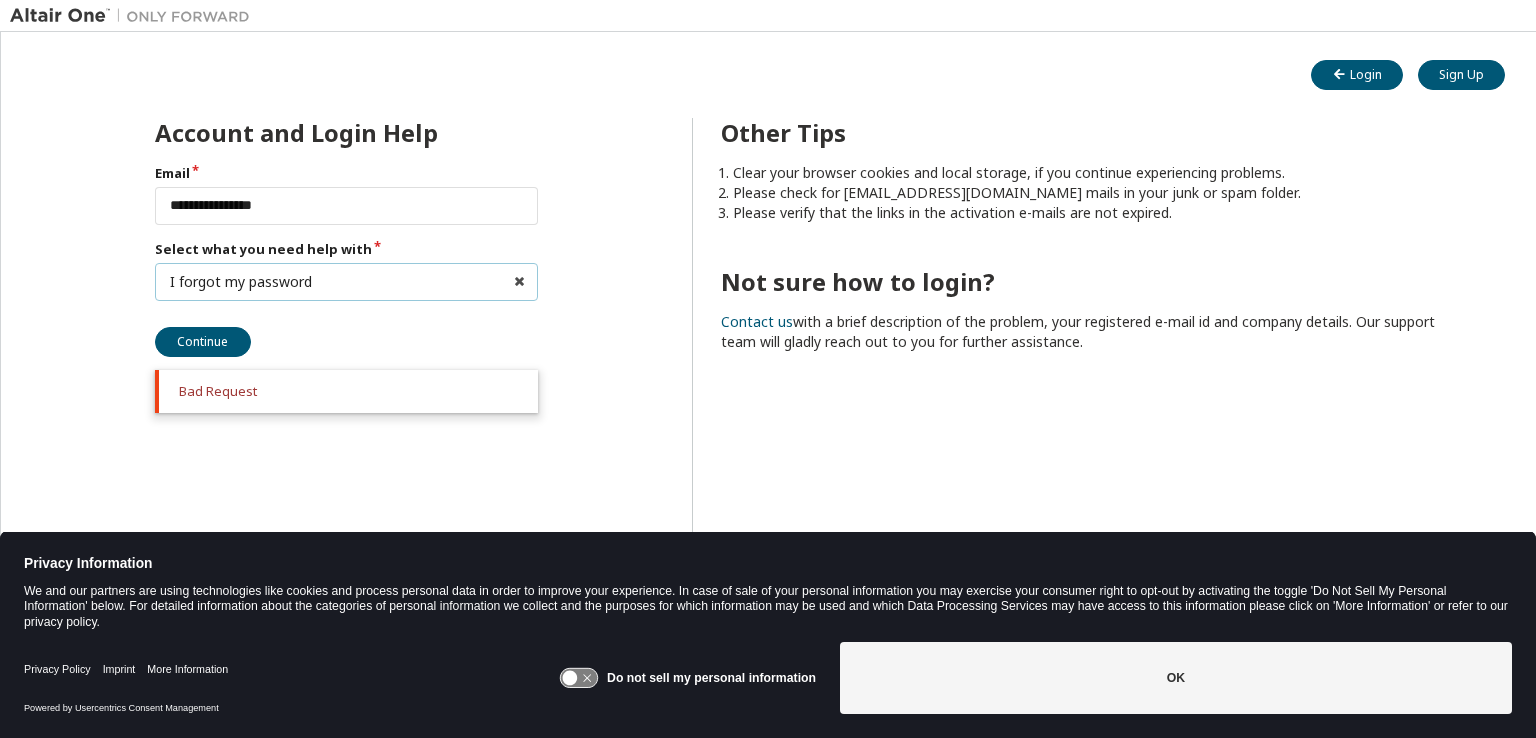 click on "I forgot my password" at bounding box center [241, 282] 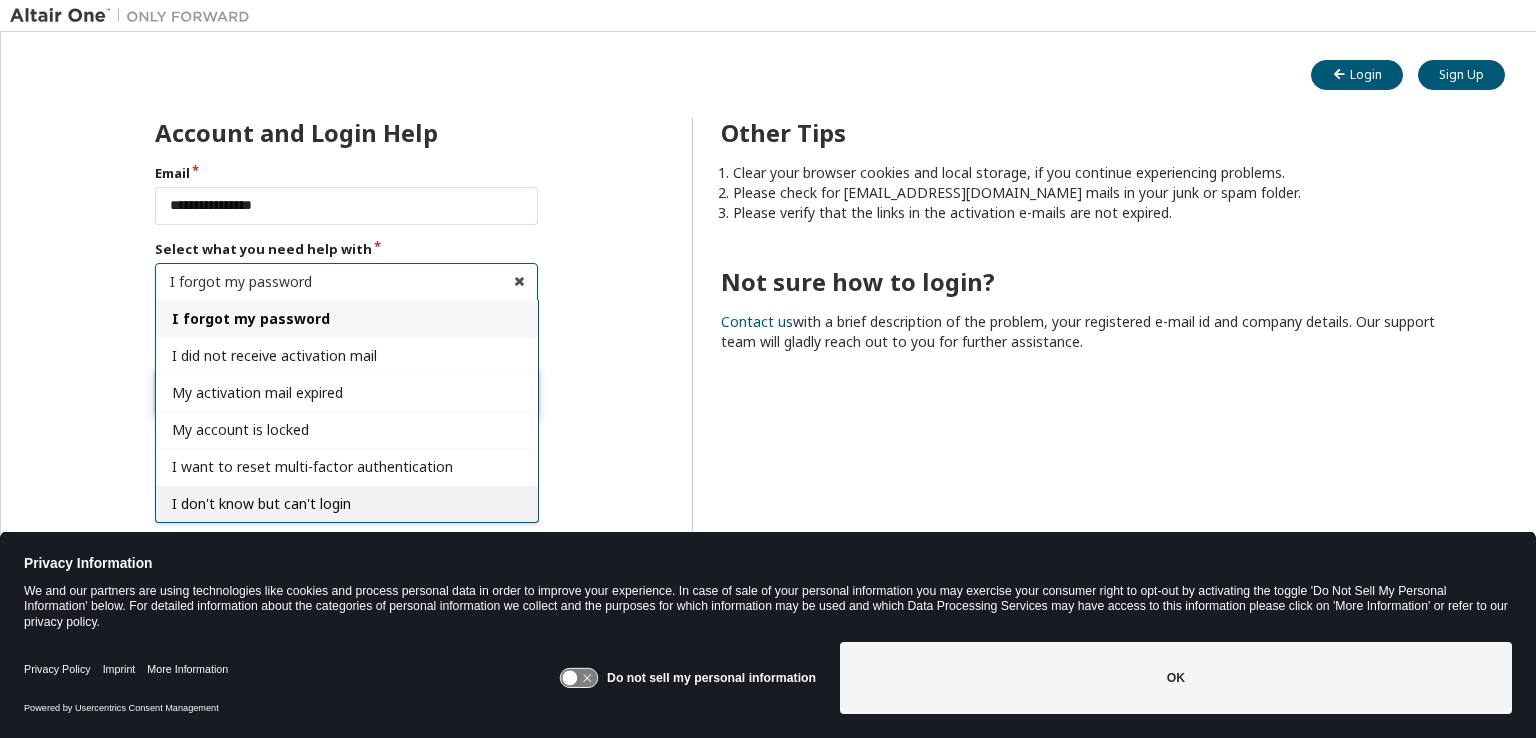 click on "I don't know but can't login" at bounding box center (261, 503) 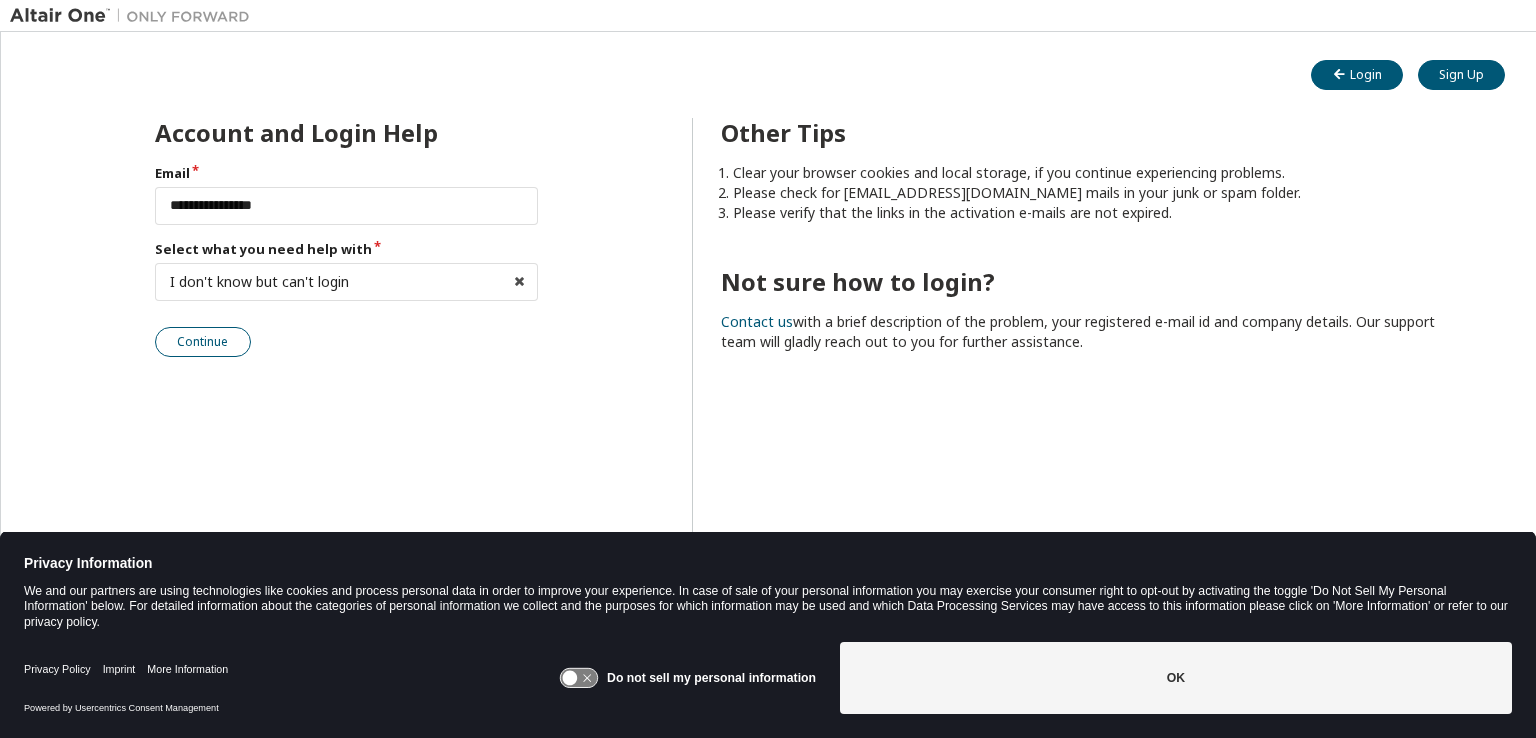 click on "Continue" at bounding box center [203, 342] 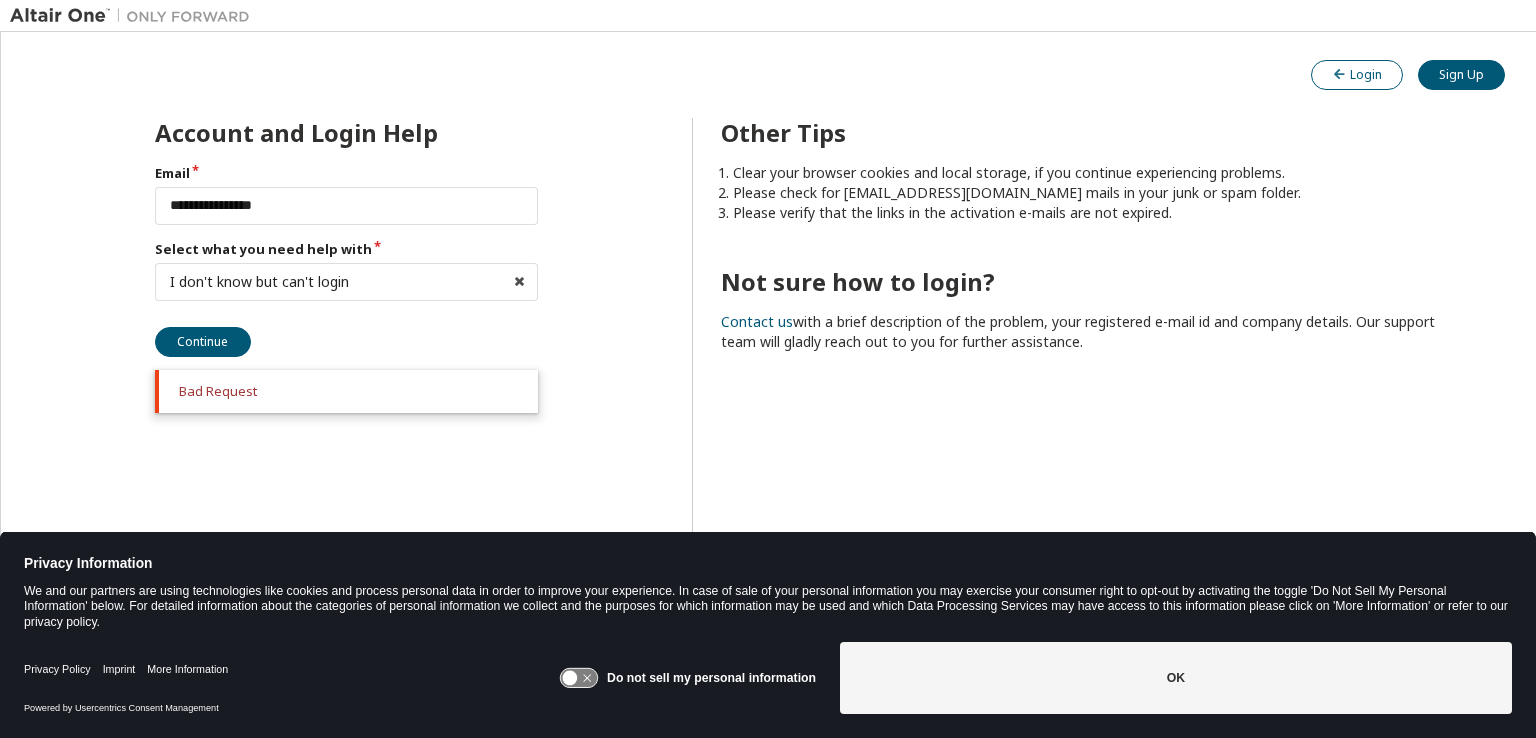 click on "Login" at bounding box center [1357, 75] 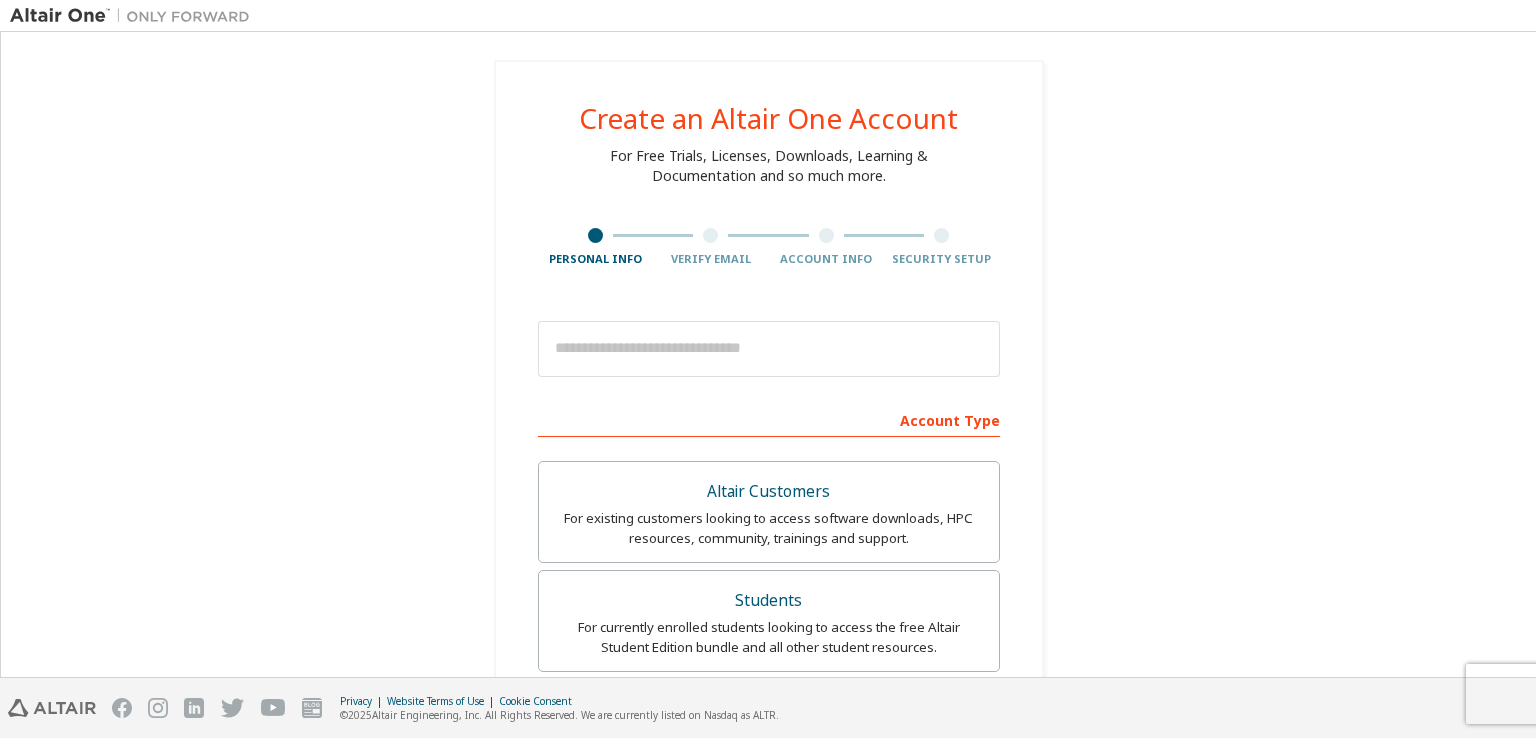 scroll, scrollTop: 0, scrollLeft: 0, axis: both 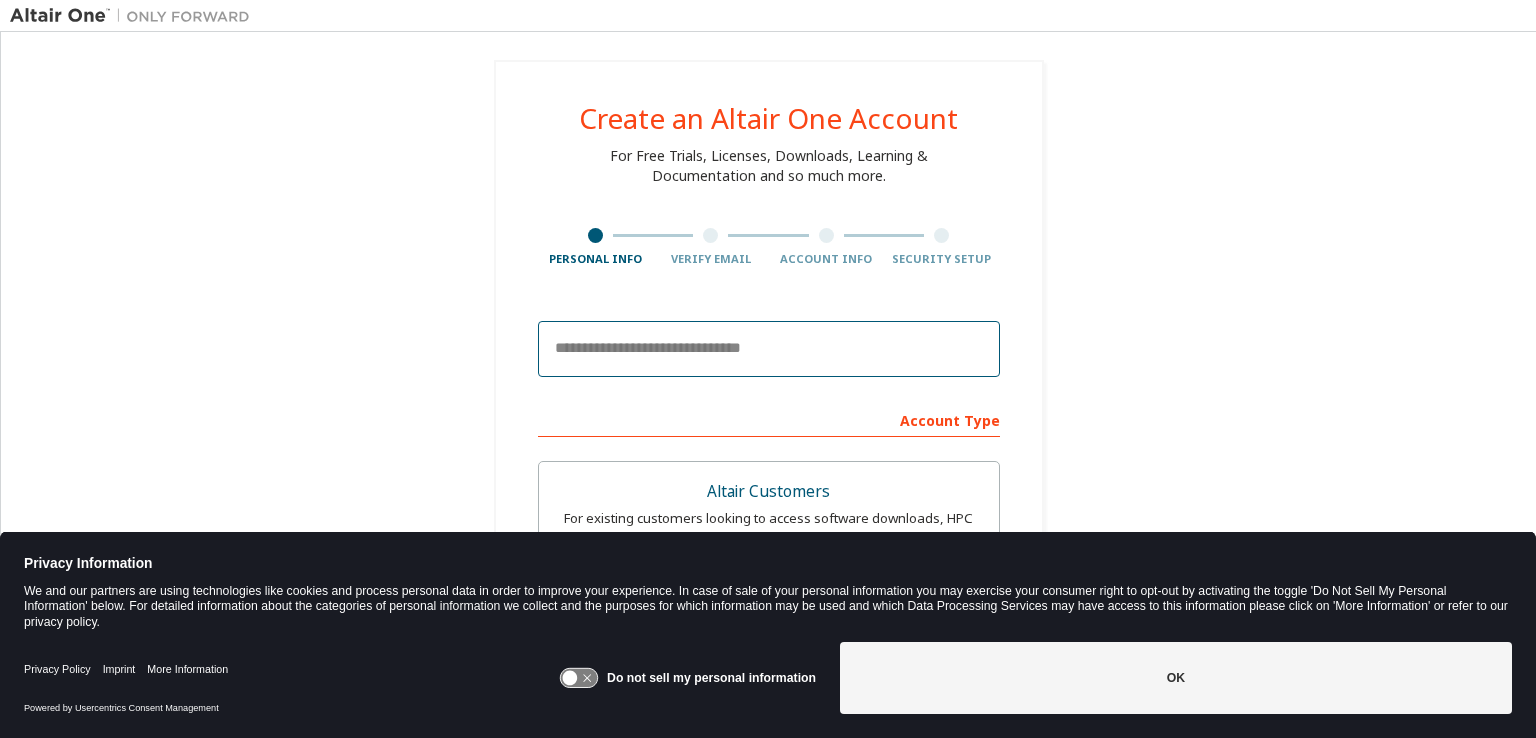 click at bounding box center (769, 349) 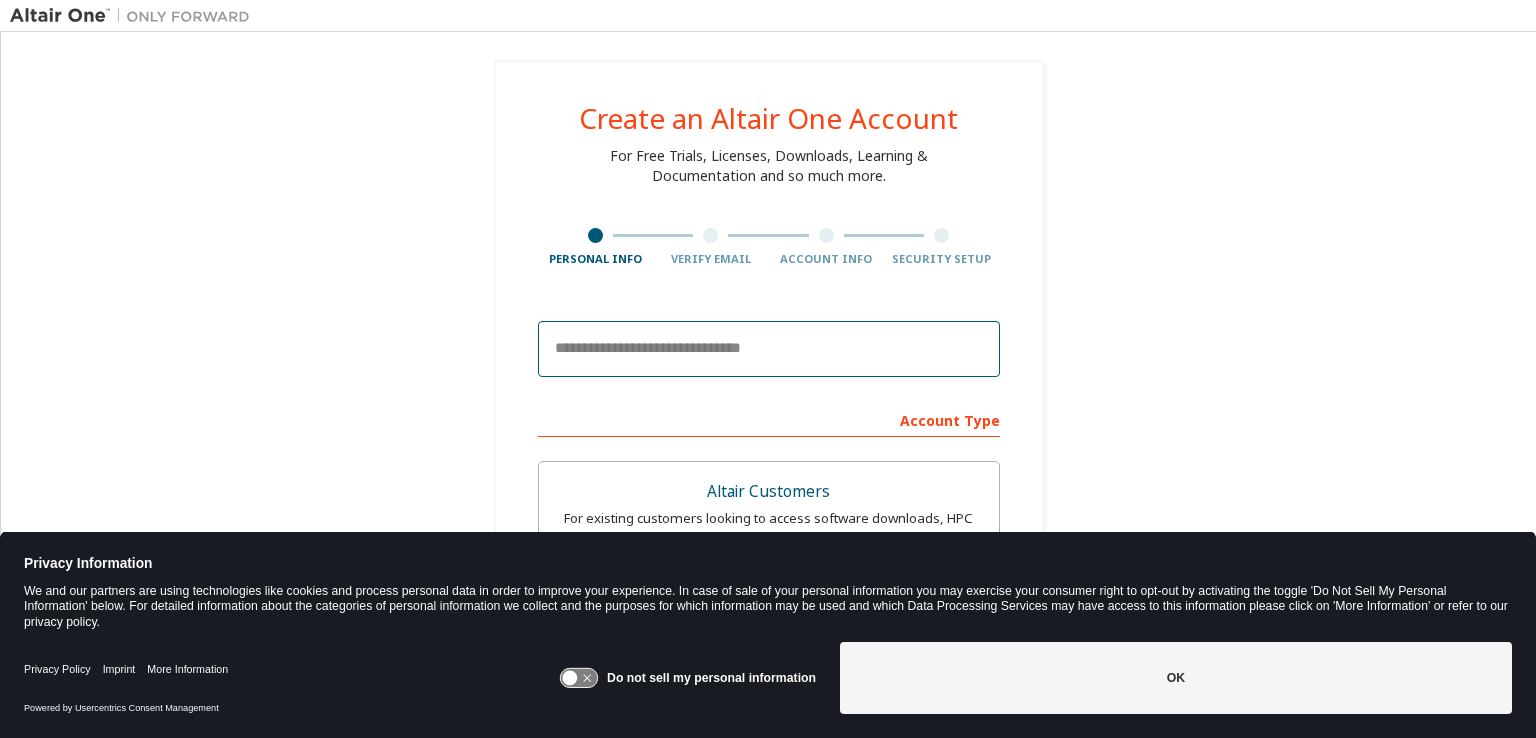 type on "**********" 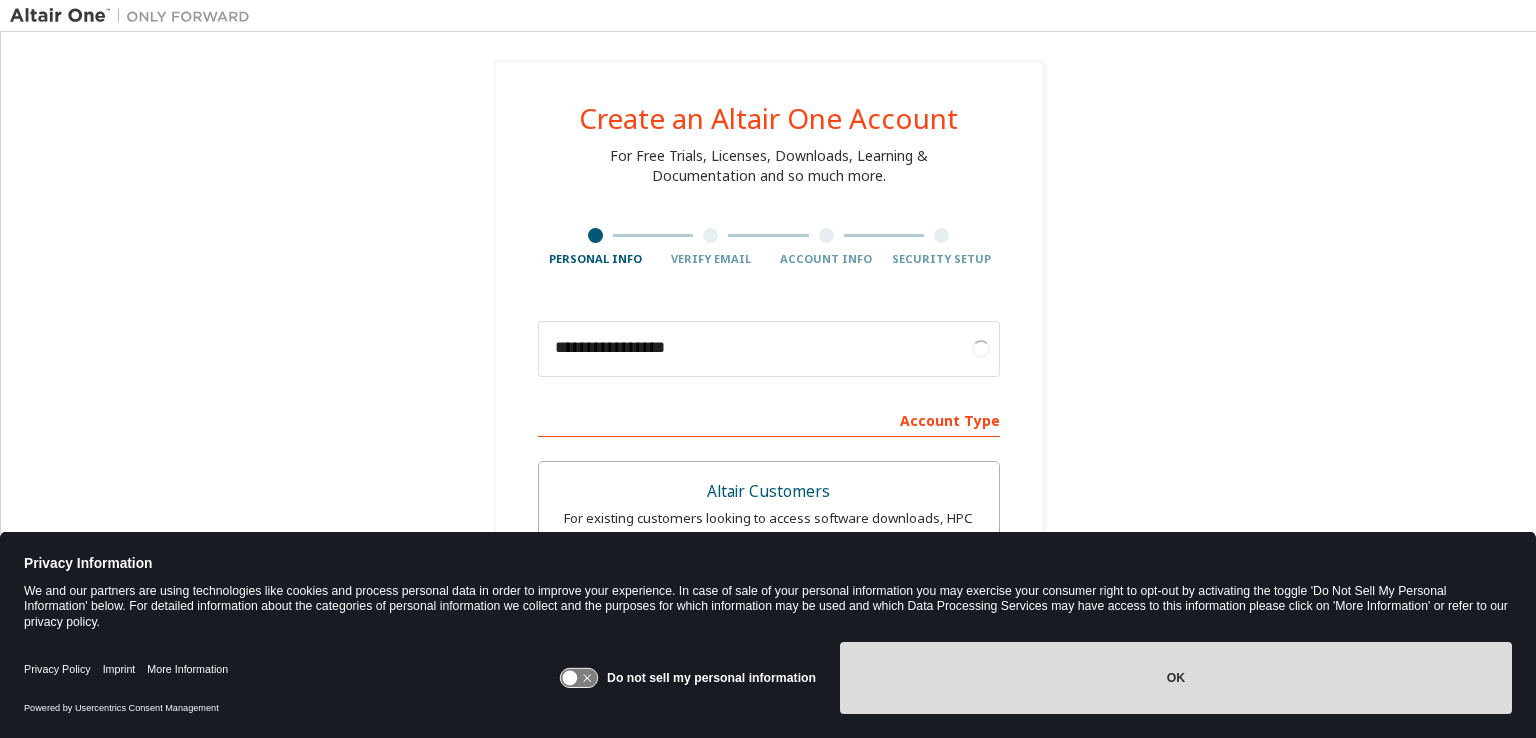 click on "OK" at bounding box center (1176, 678) 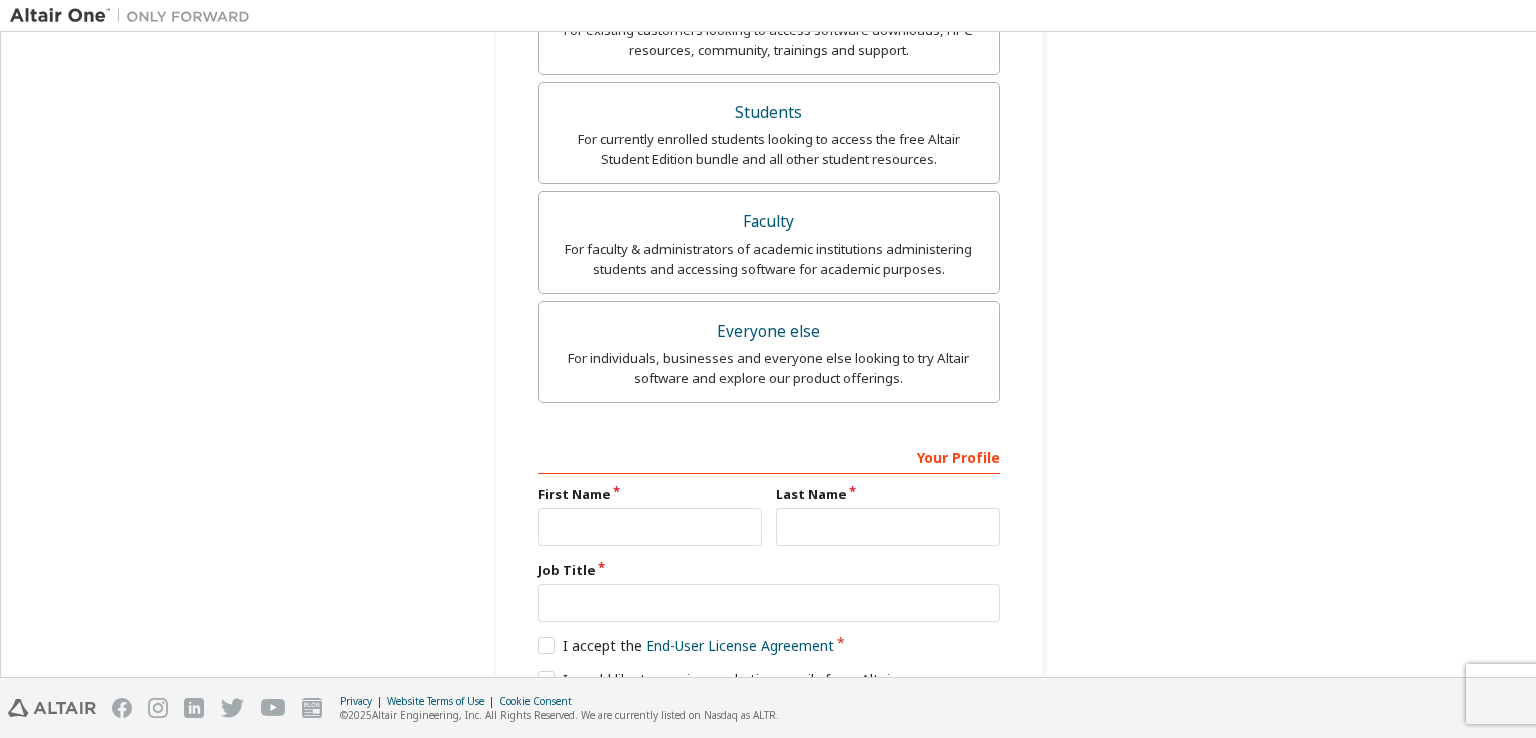 scroll, scrollTop: 584, scrollLeft: 0, axis: vertical 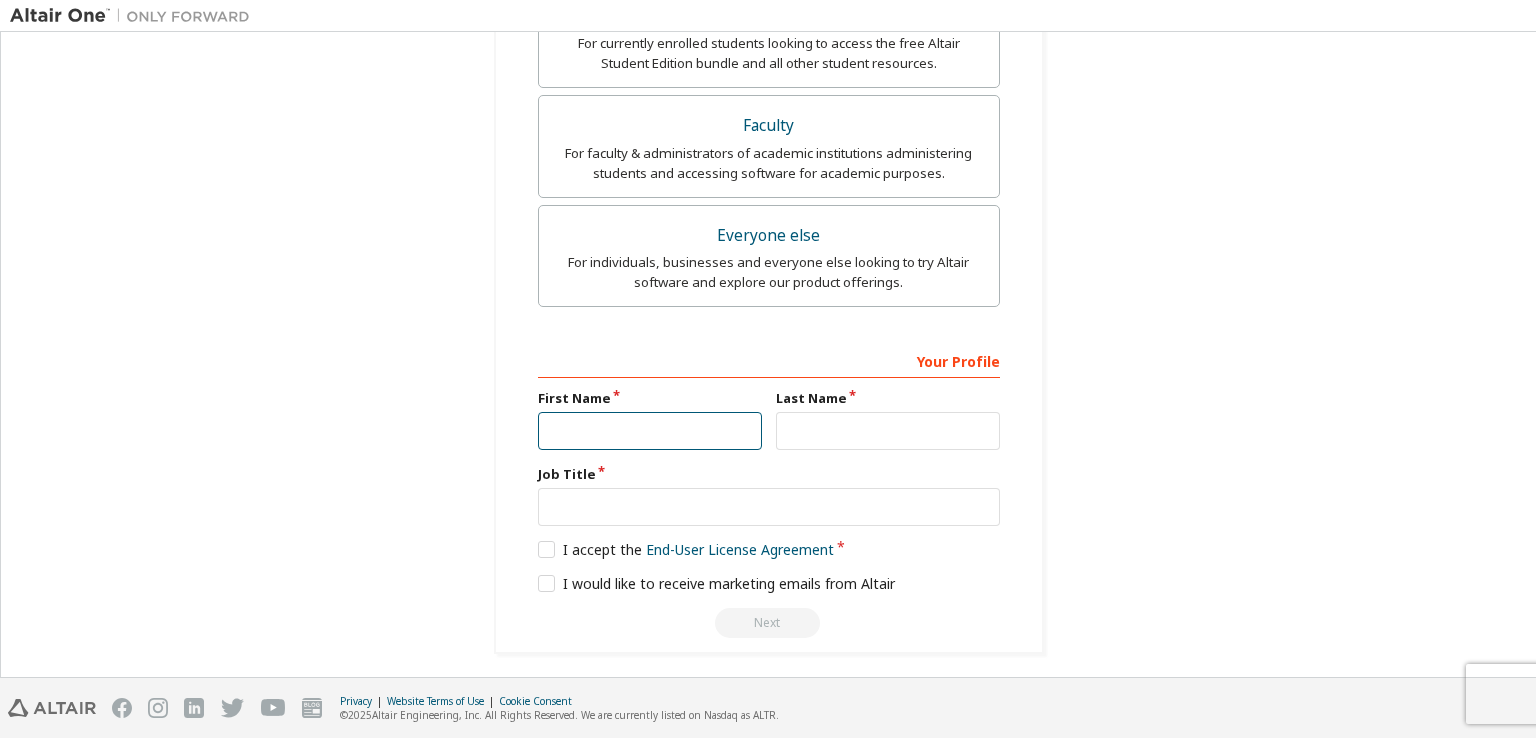 click at bounding box center (650, 431) 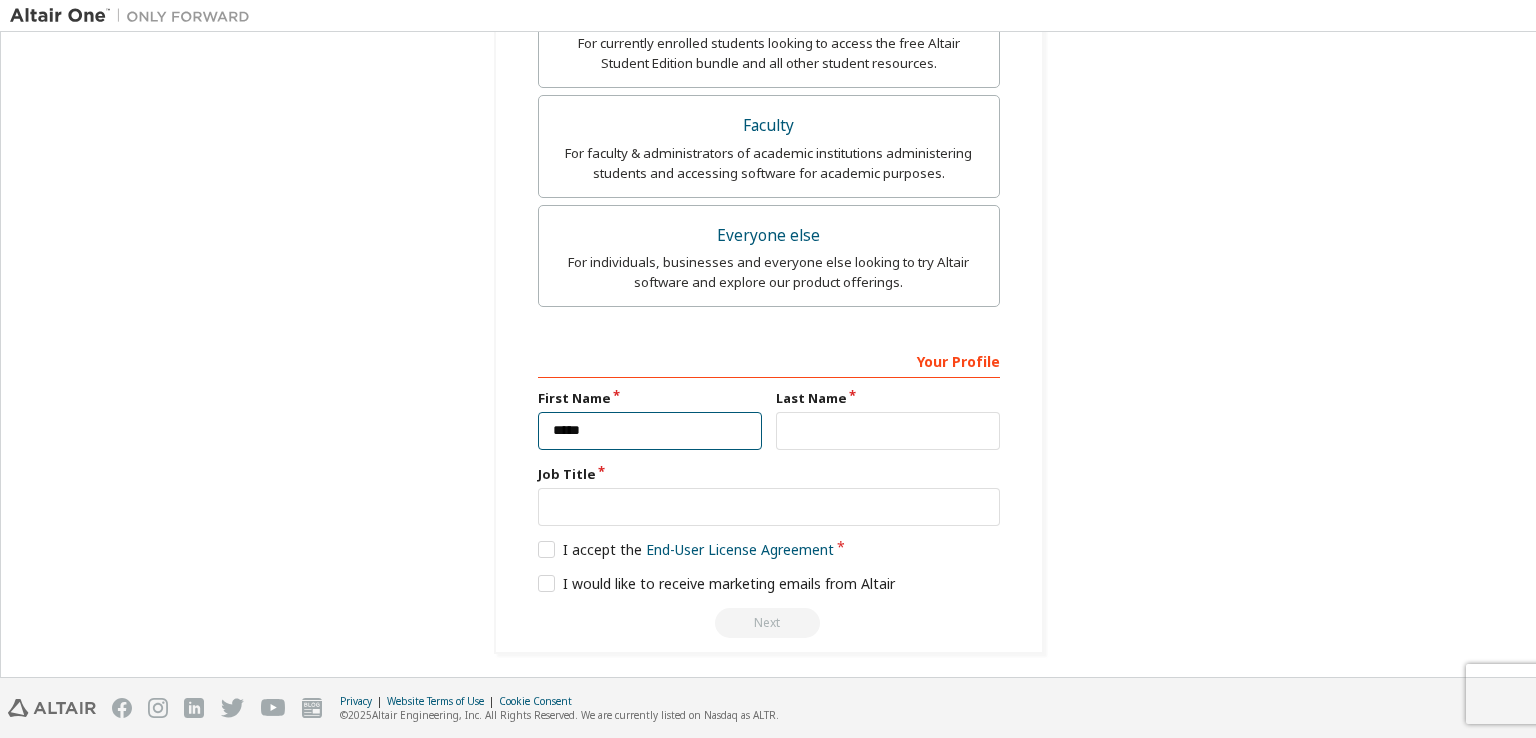 type on "******" 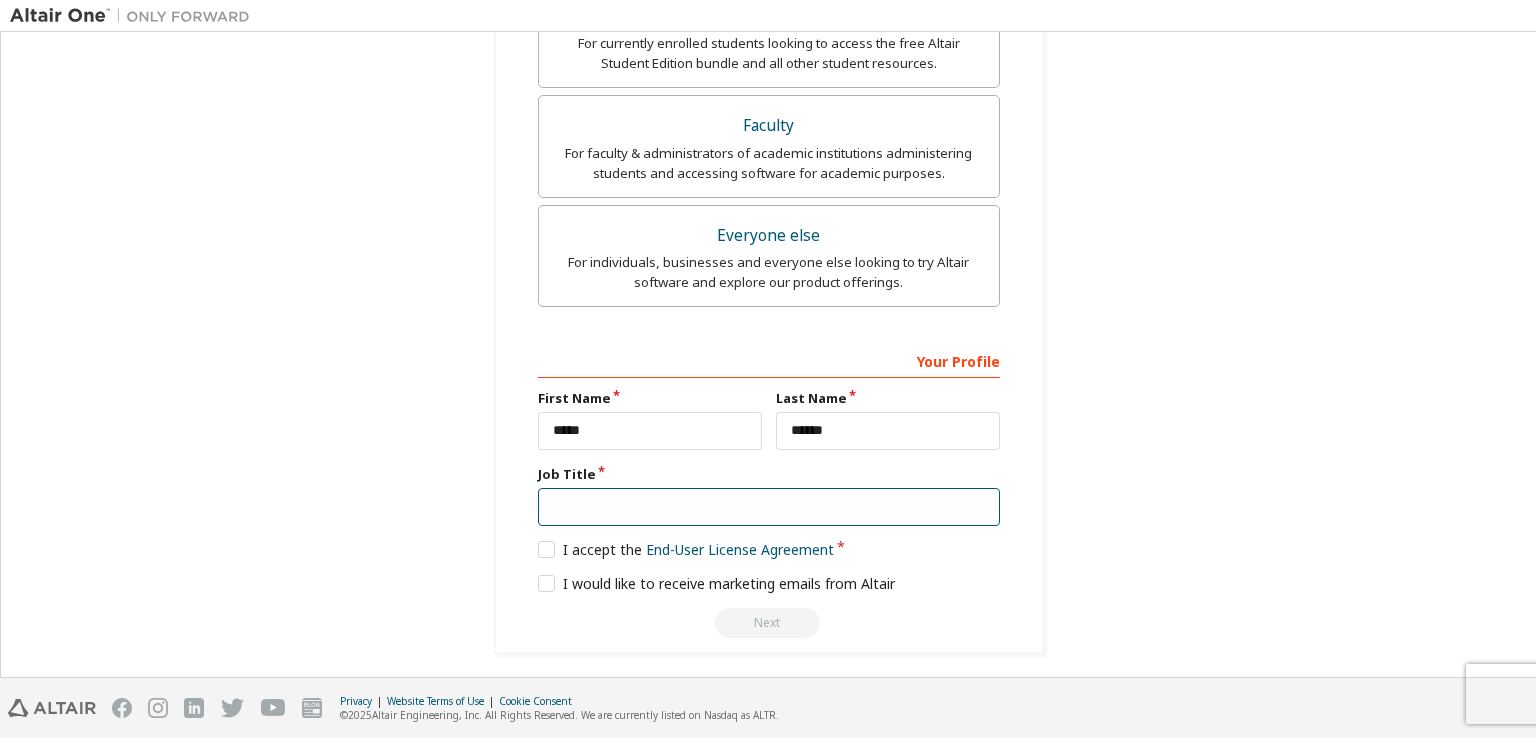 click at bounding box center [769, 507] 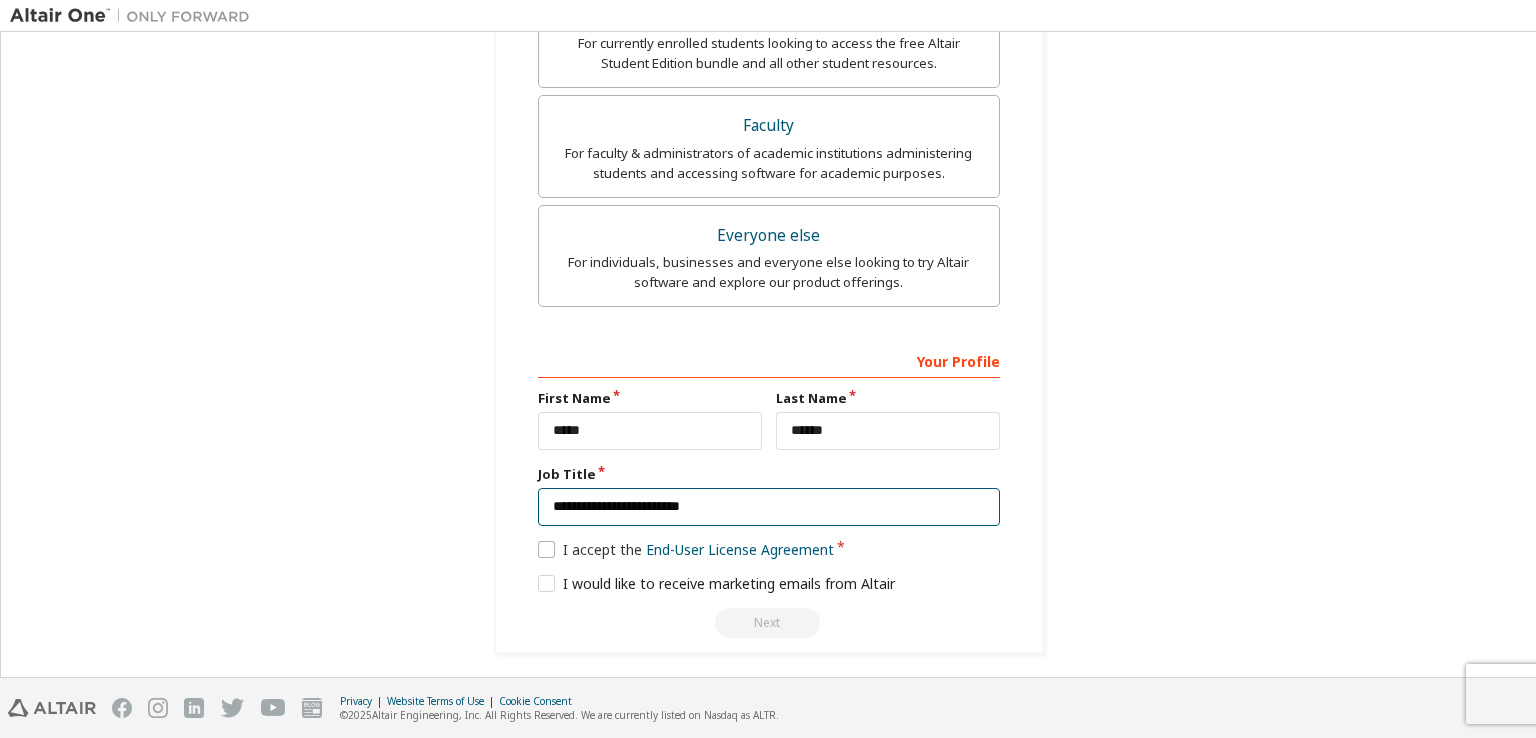 type on "**********" 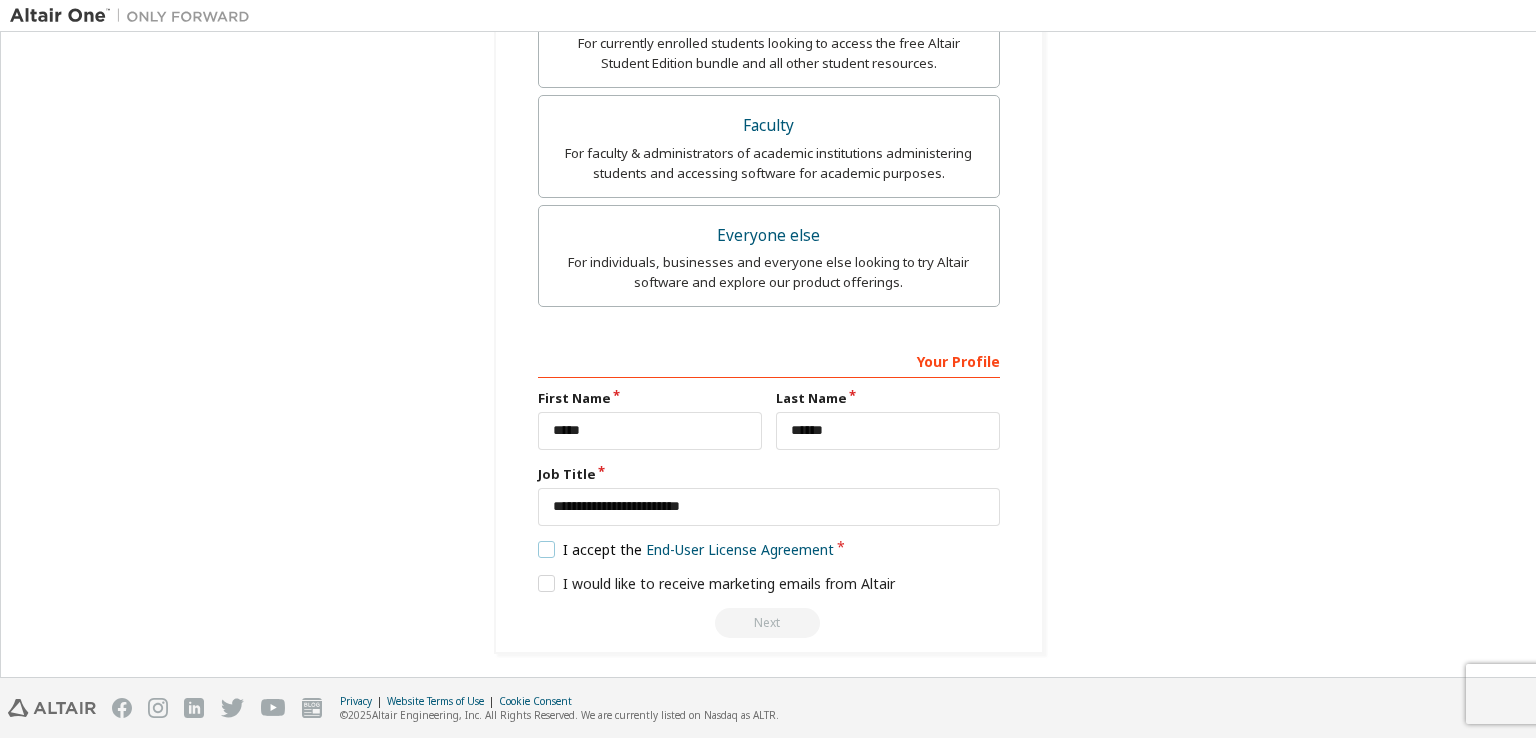 click on "I accept the    End-User License Agreement" at bounding box center (686, 549) 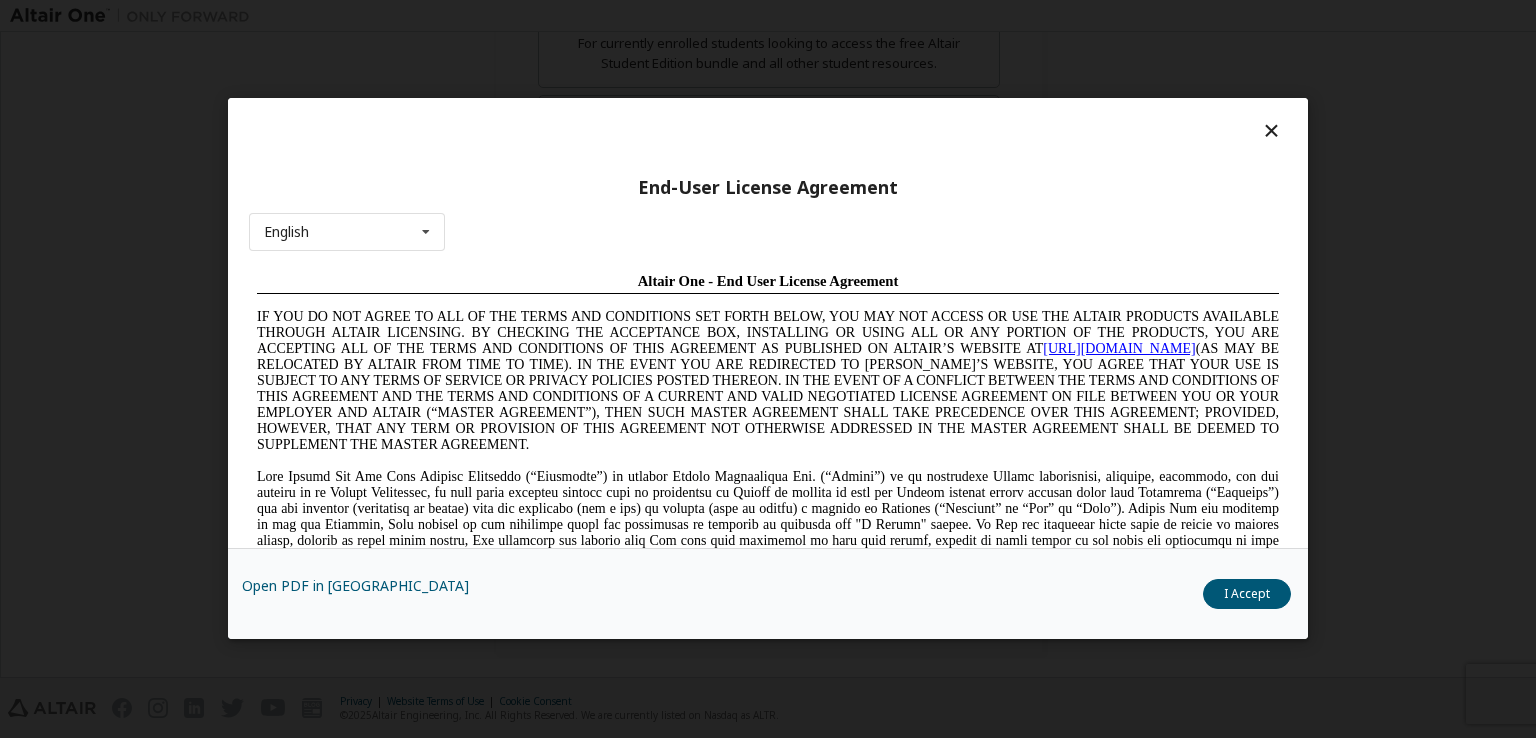 scroll, scrollTop: 0, scrollLeft: 0, axis: both 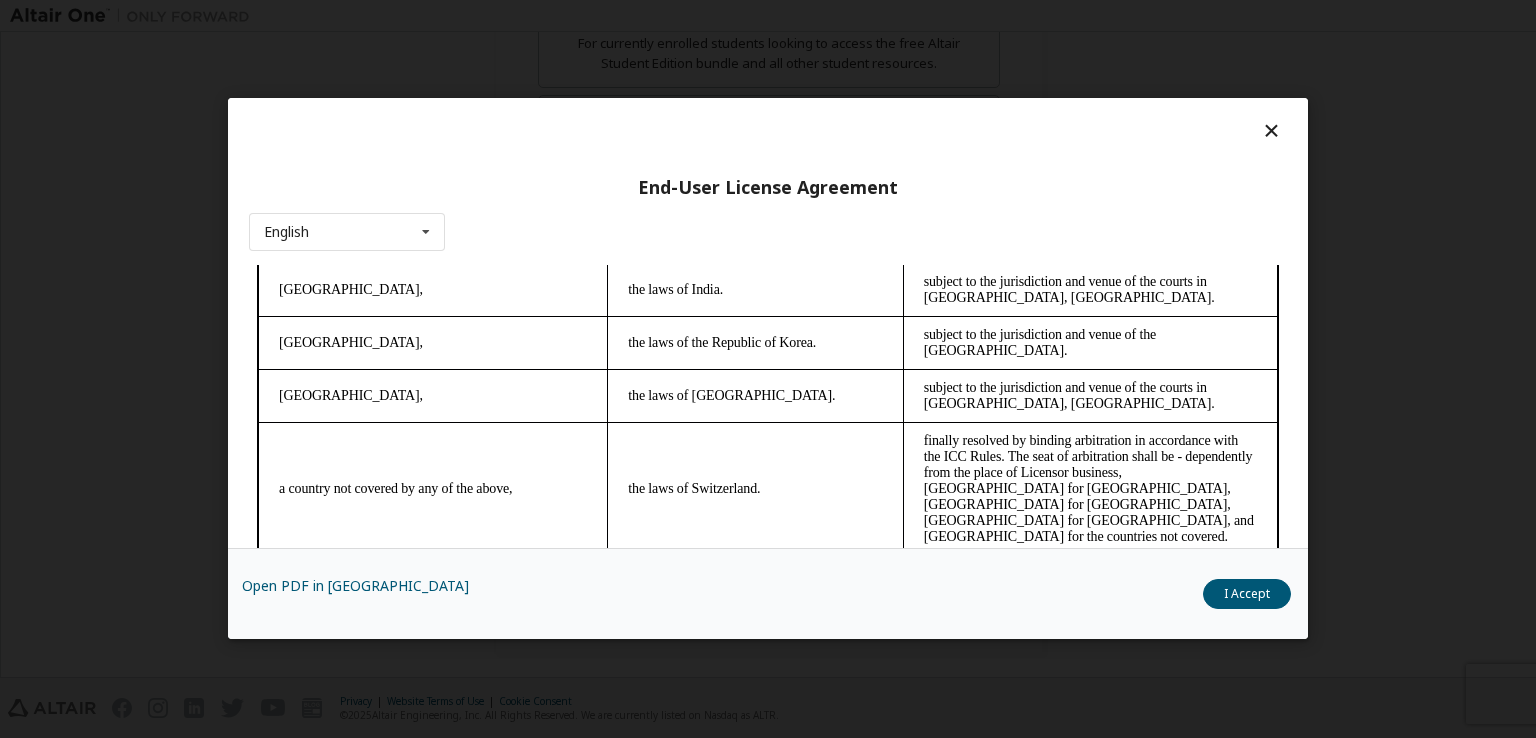 drag, startPoint x: 1271, startPoint y: 291, endPoint x: 1533, endPoint y: 838, distance: 606.50885 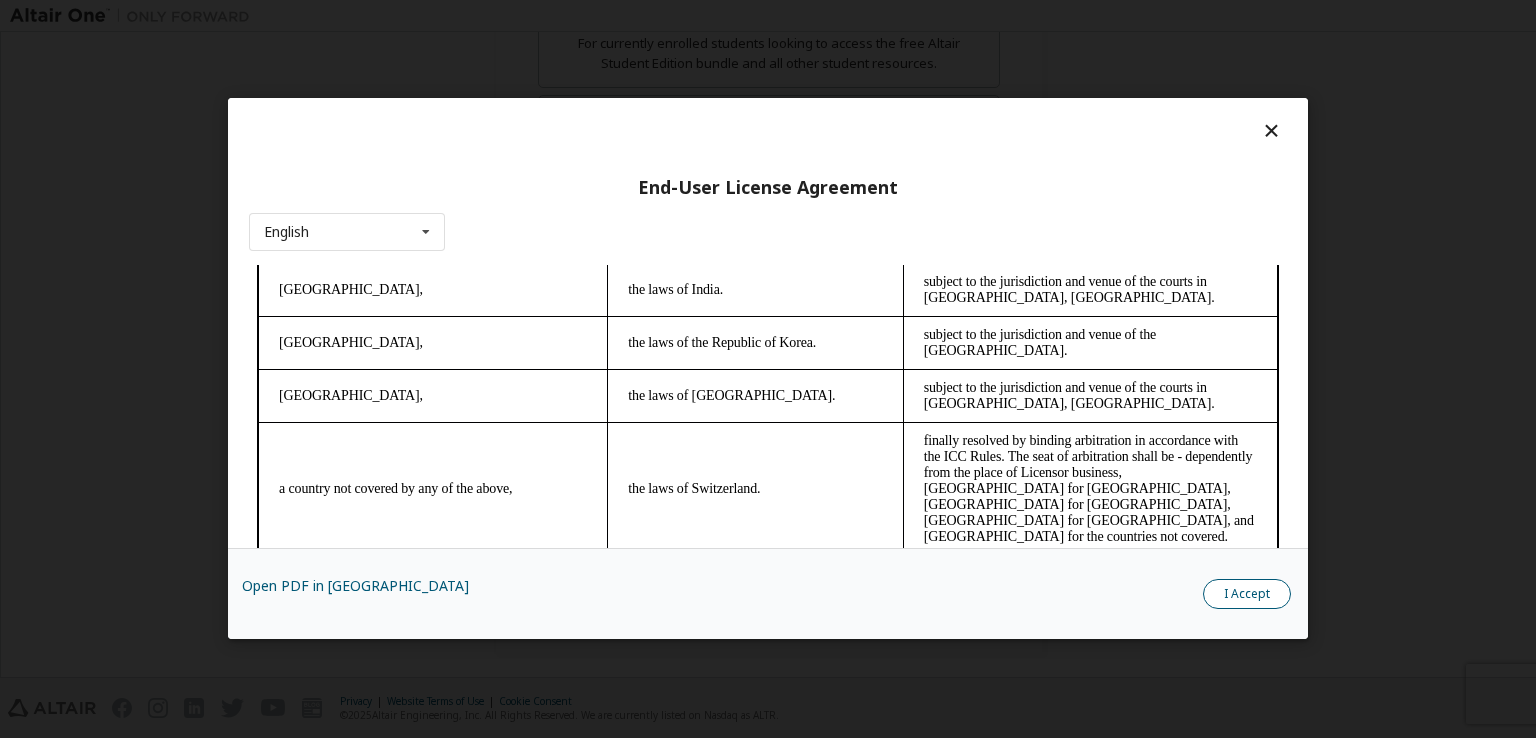 click on "I Accept" at bounding box center (1247, 595) 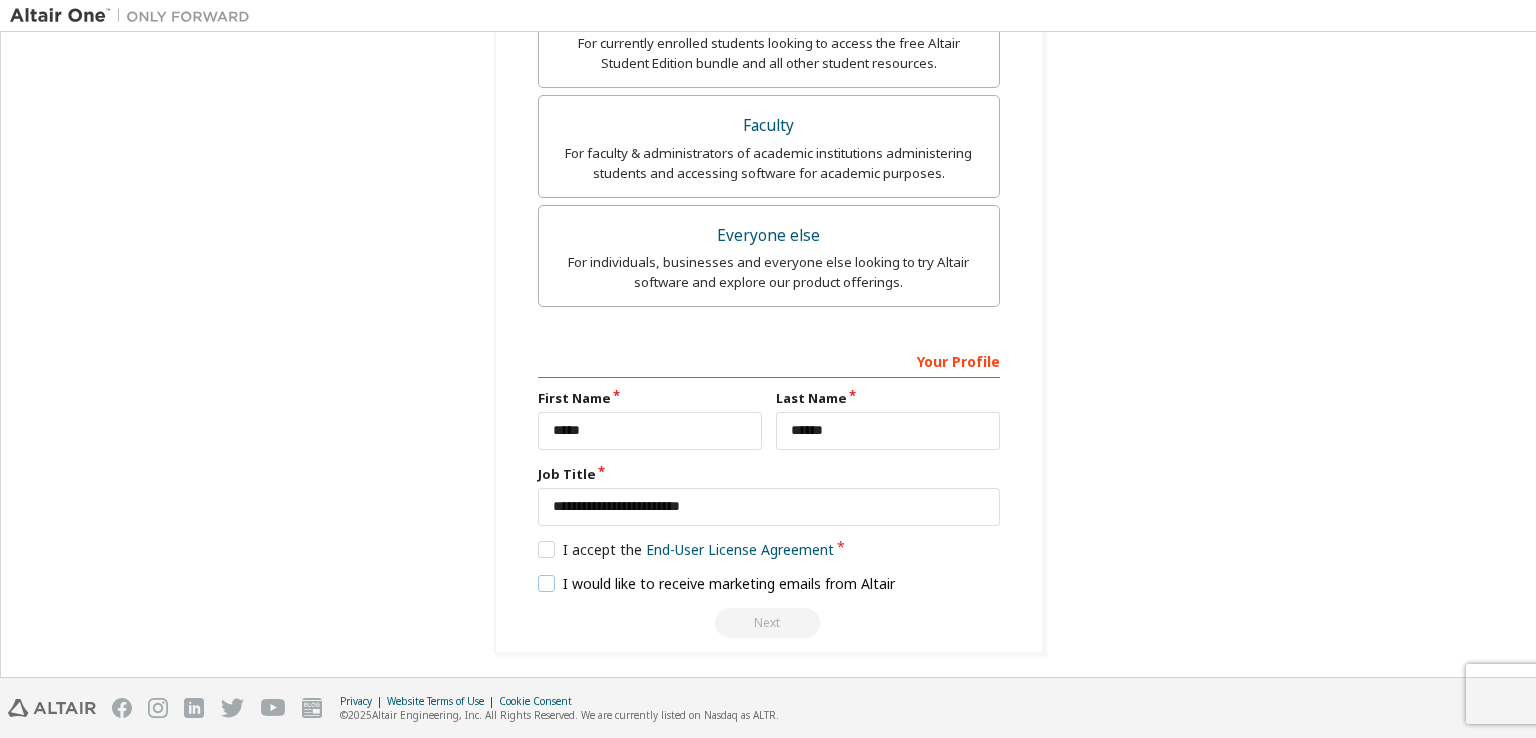 click on "I would like to receive marketing emails from Altair" at bounding box center (717, 583) 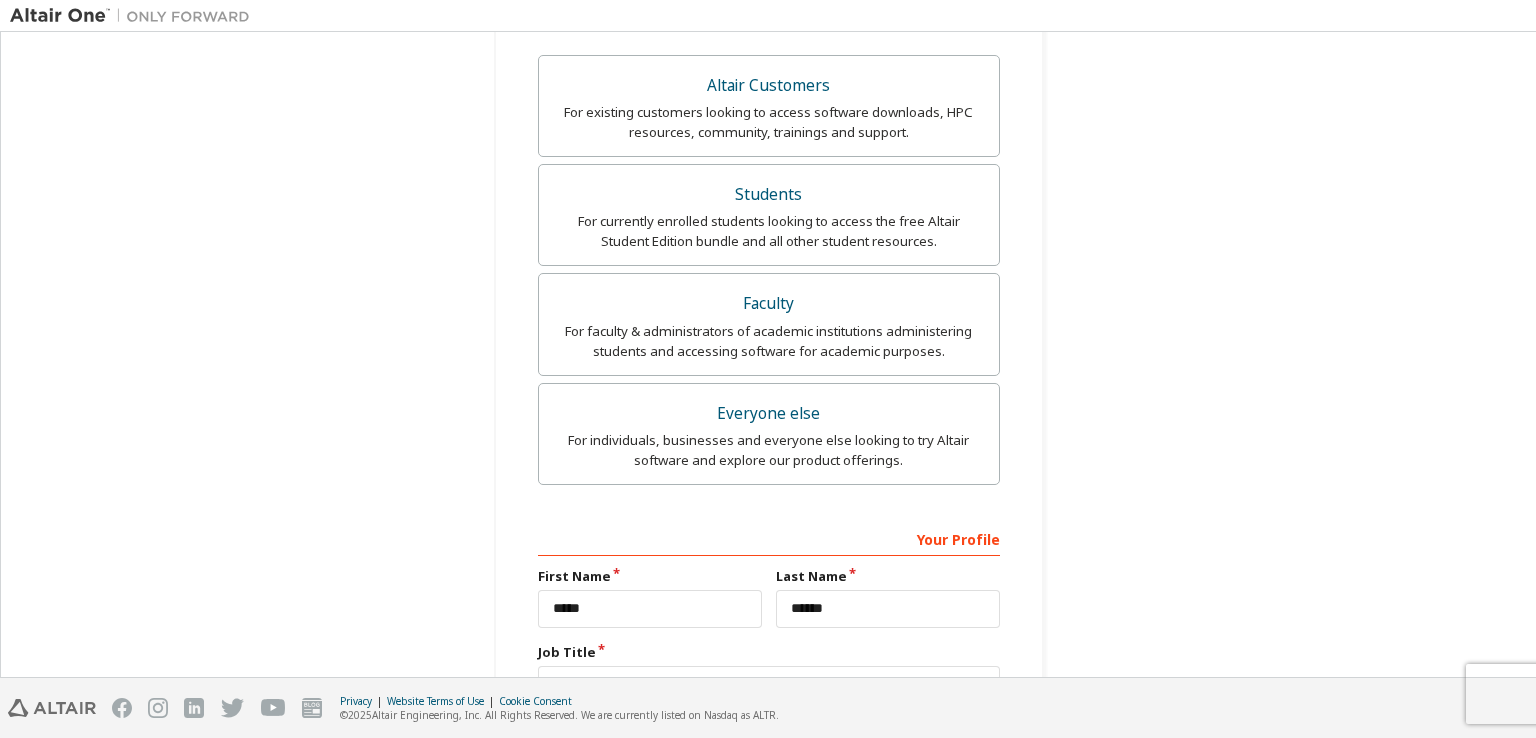 scroll, scrollTop: 426, scrollLeft: 0, axis: vertical 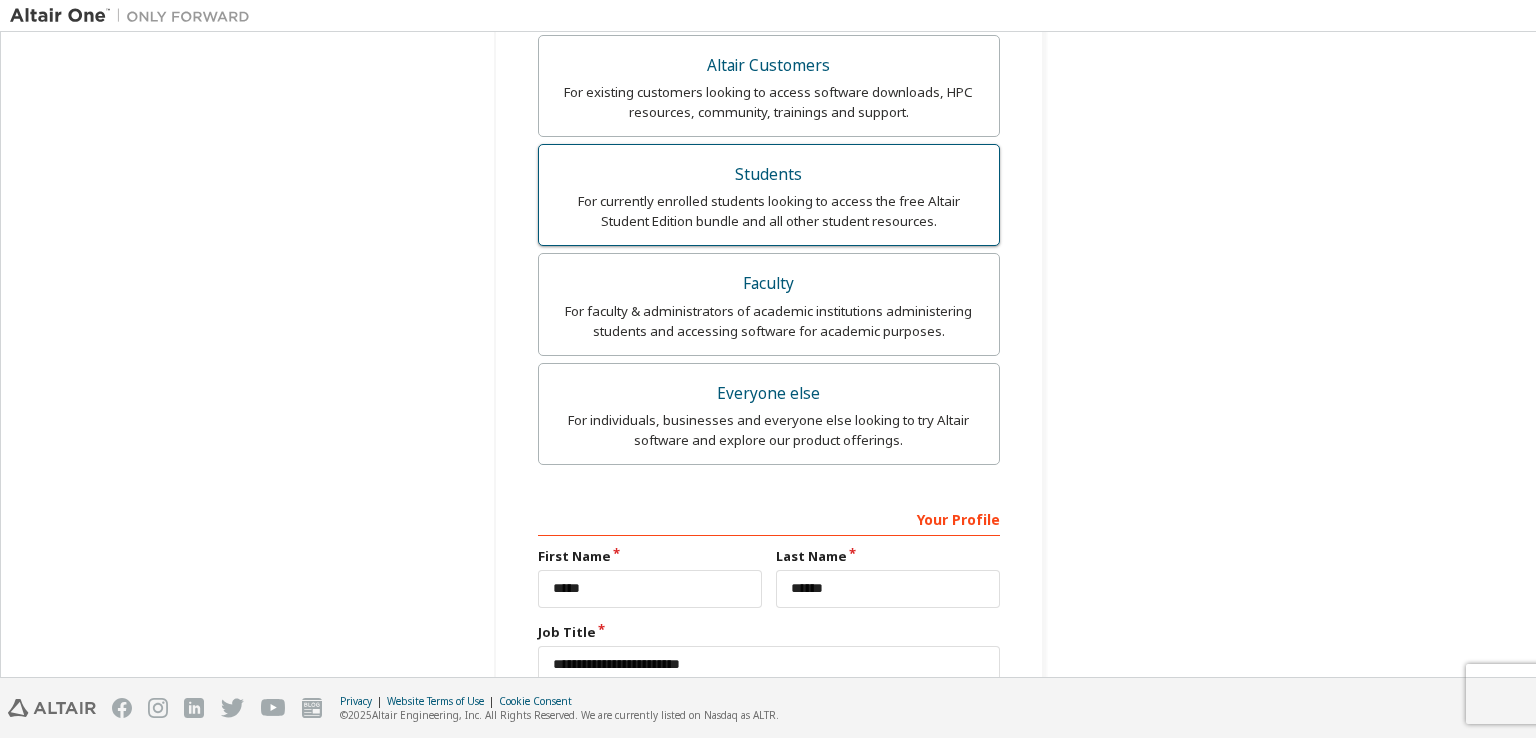 click on "Students" at bounding box center [769, 175] 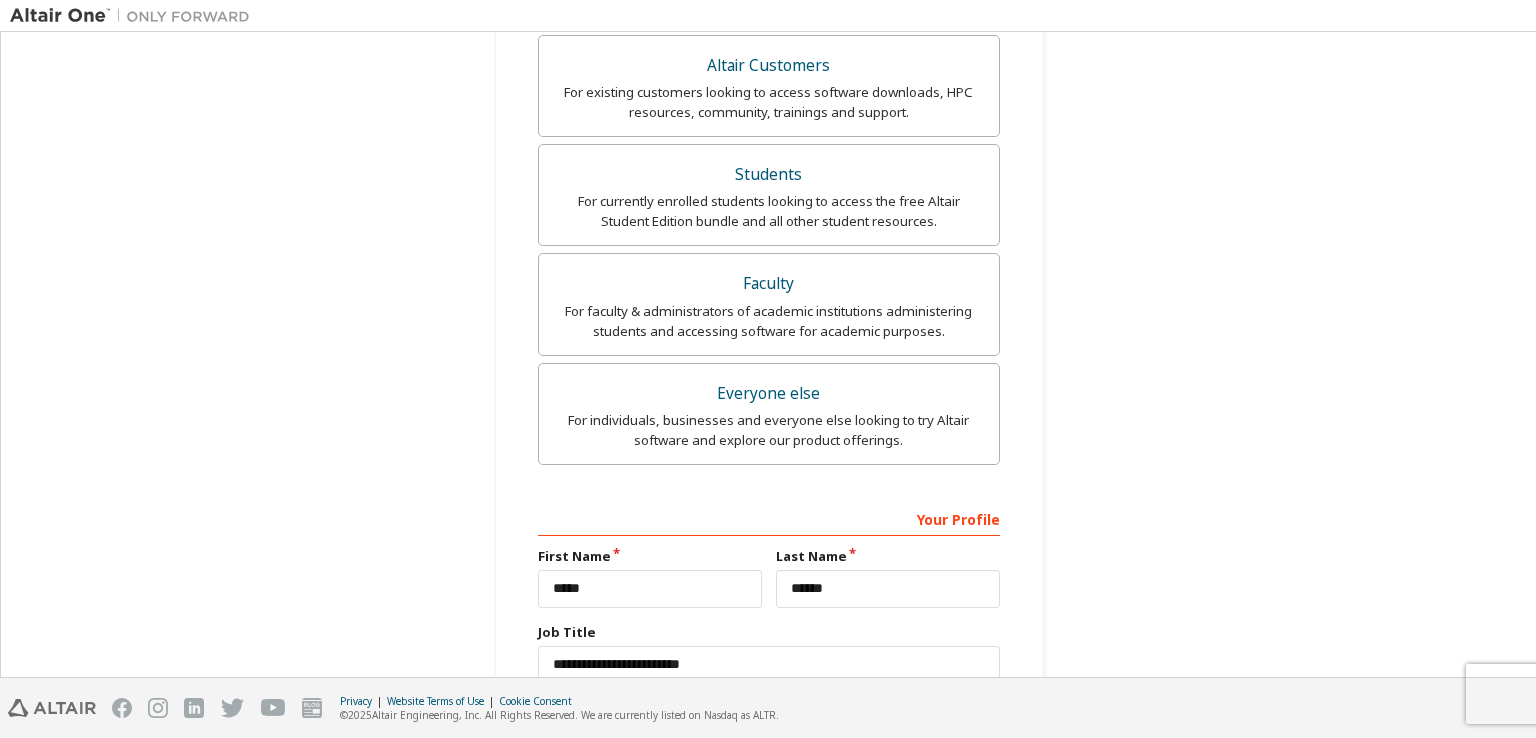 scroll, scrollTop: 584, scrollLeft: 0, axis: vertical 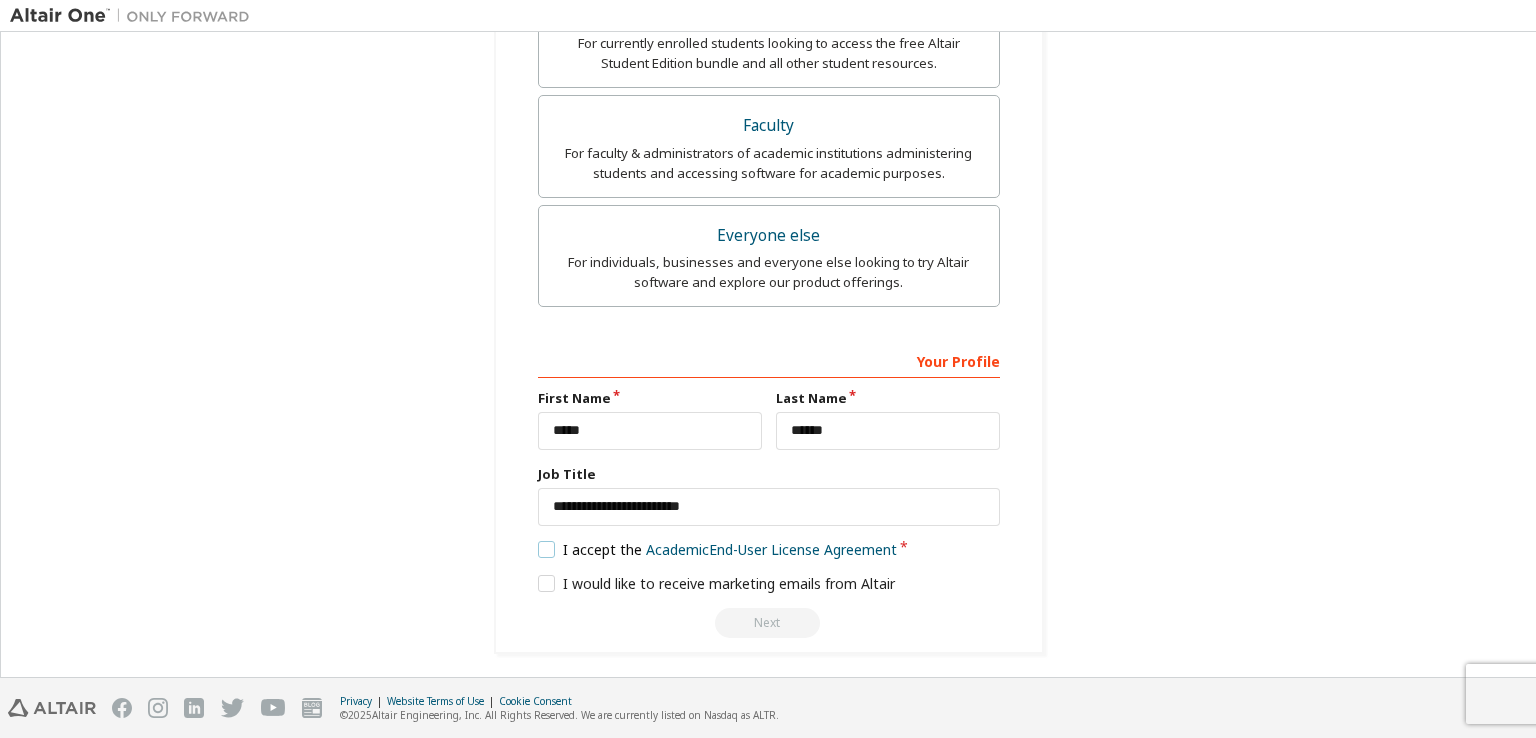 click on "I accept the   Academic   End-User License Agreement" at bounding box center [718, 549] 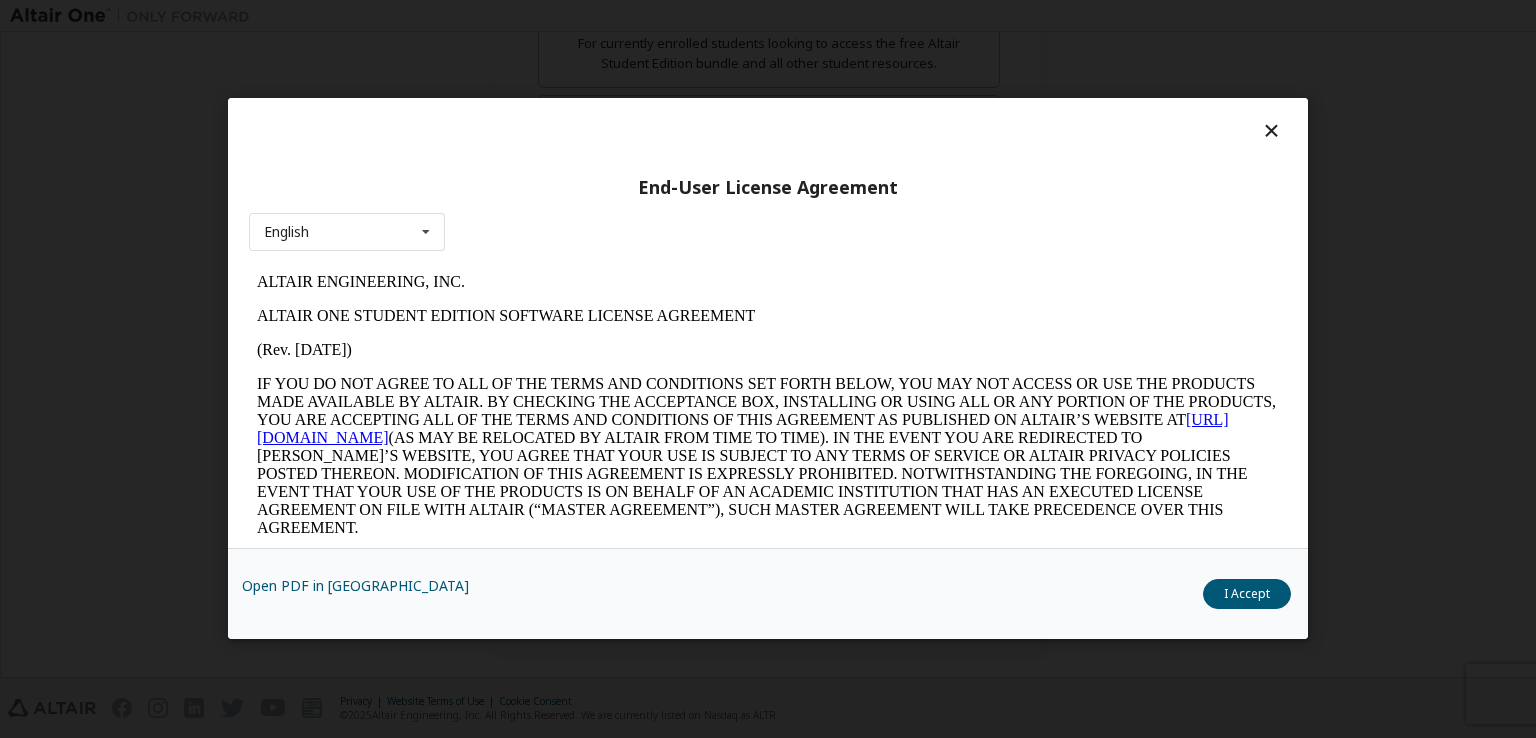 scroll, scrollTop: 0, scrollLeft: 0, axis: both 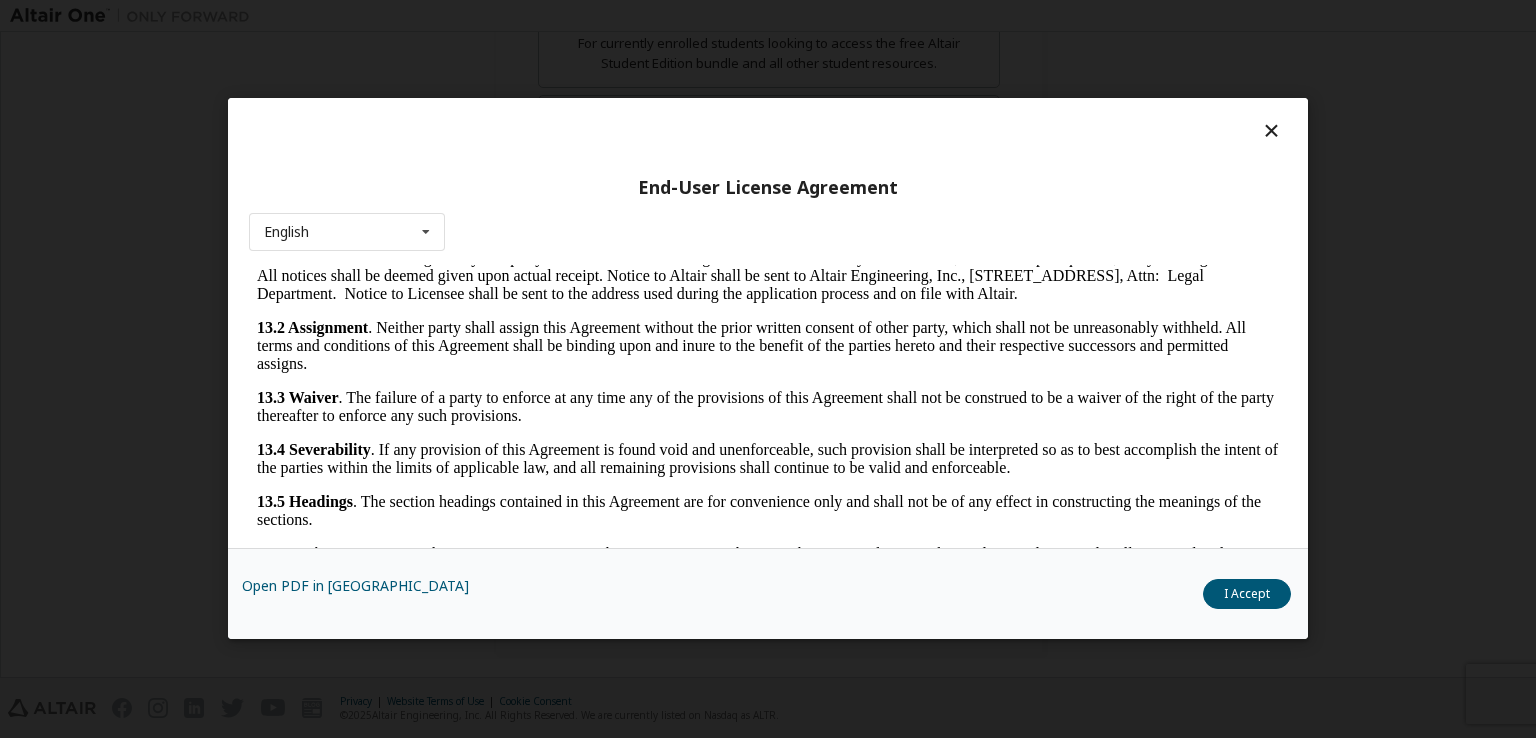 drag, startPoint x: 1265, startPoint y: 296, endPoint x: 1496, endPoint y: 848, distance: 598.3853 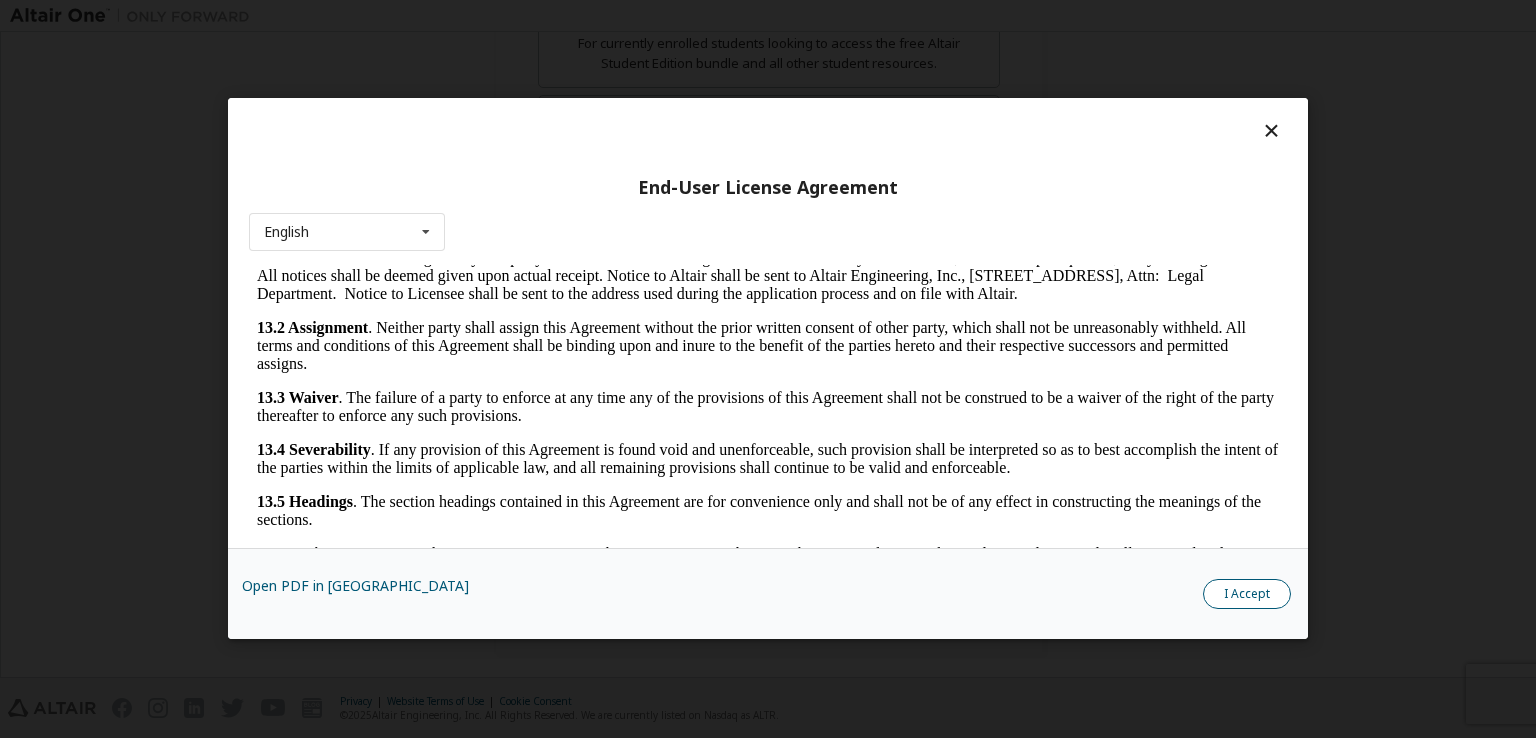 click on "I Accept" at bounding box center (1247, 595) 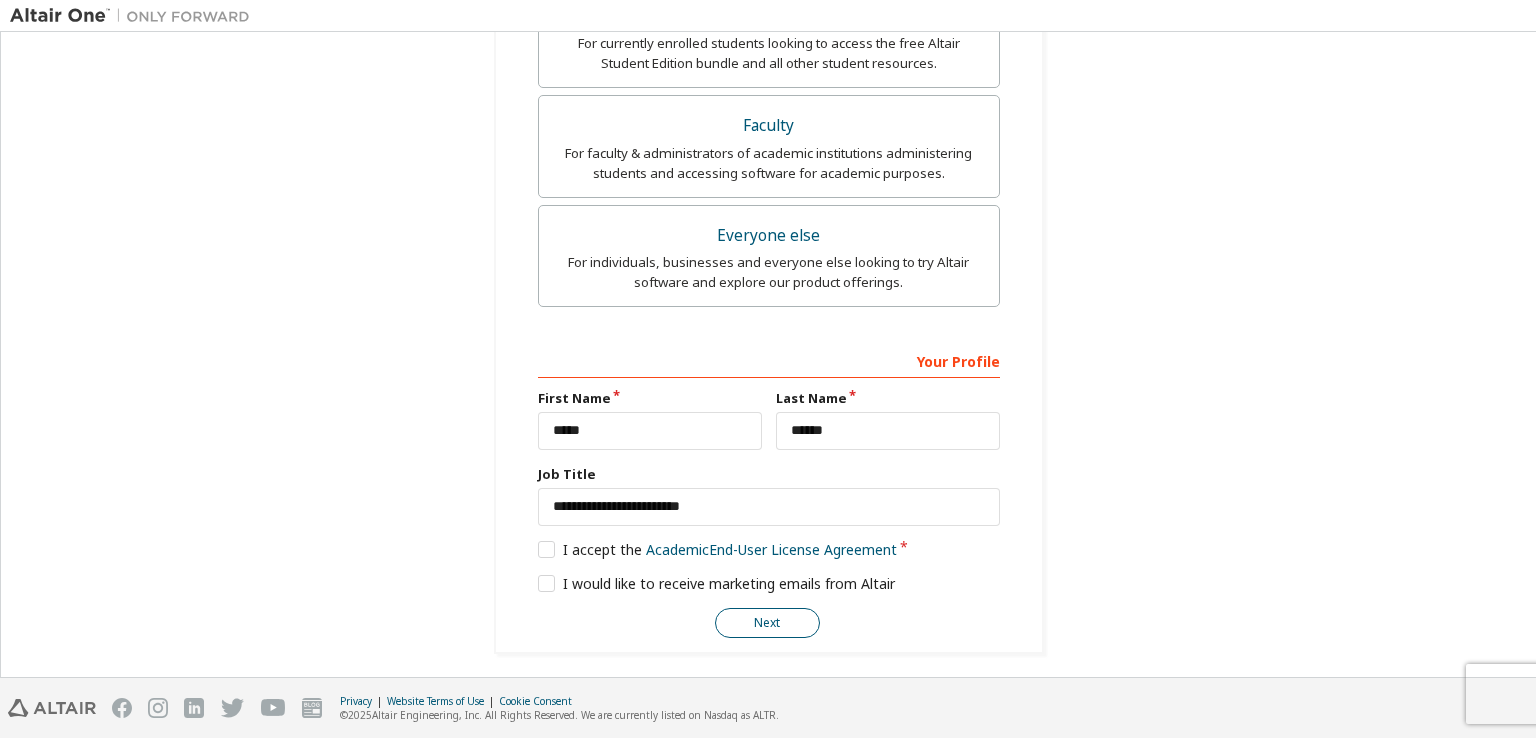 click on "Next" at bounding box center (767, 623) 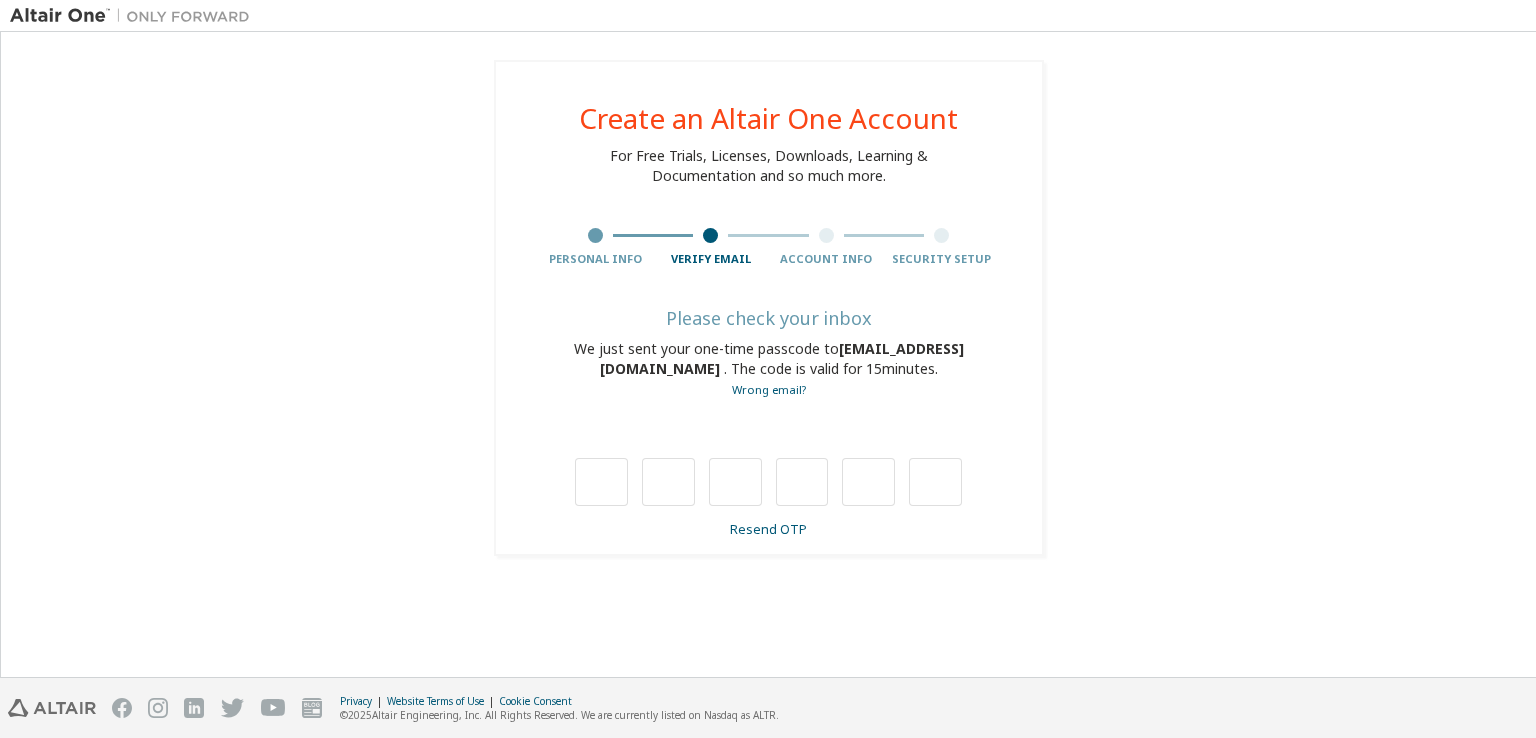 scroll, scrollTop: 0, scrollLeft: 0, axis: both 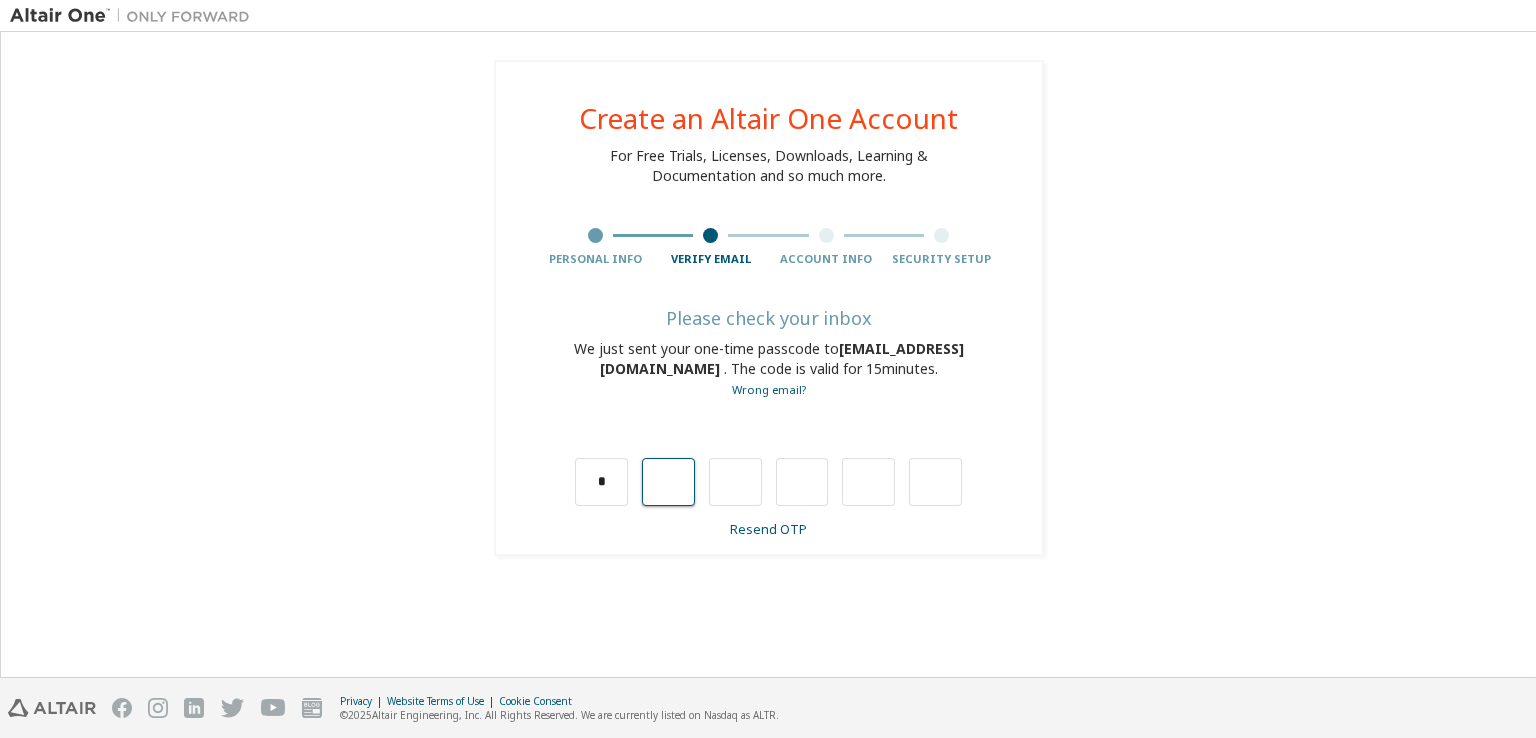 type on "*" 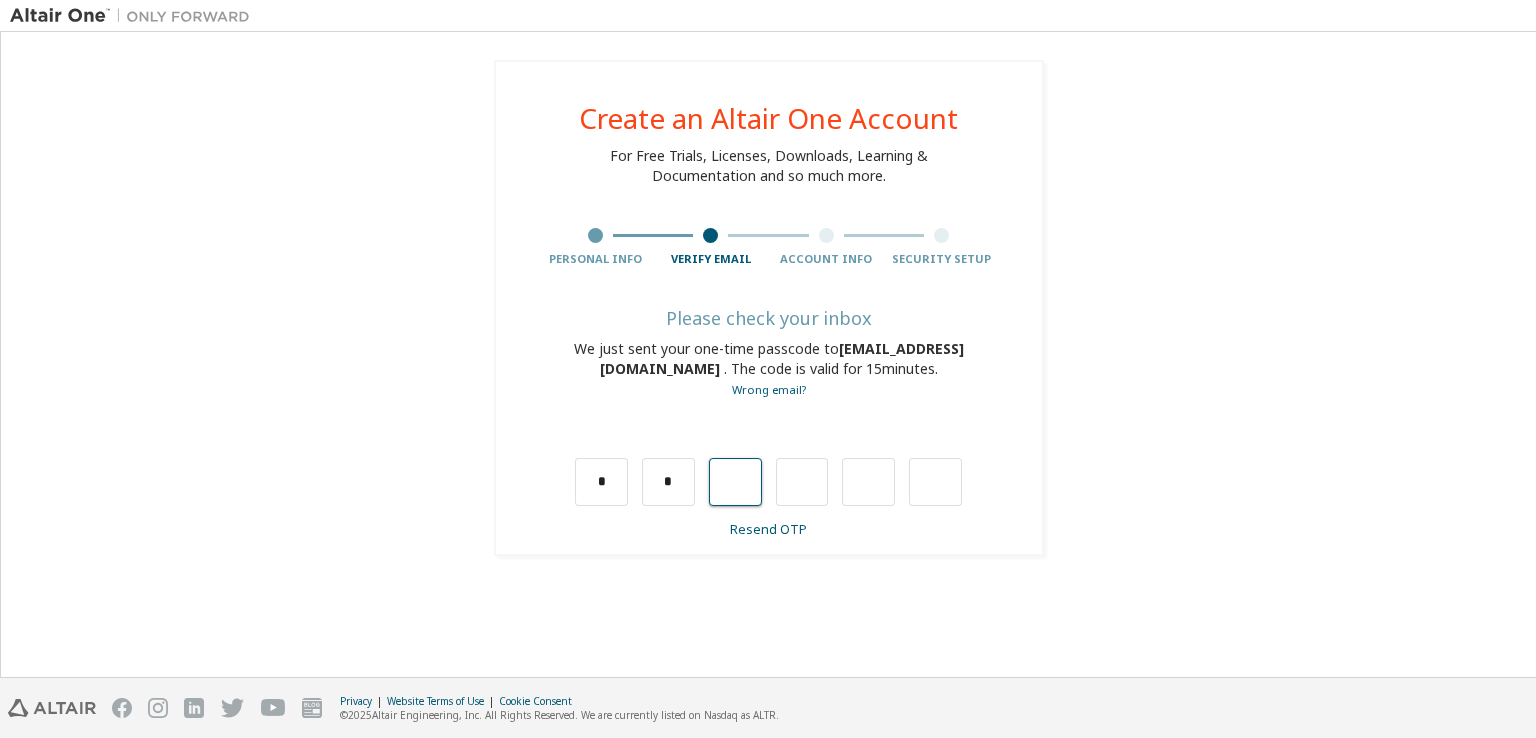 type on "*" 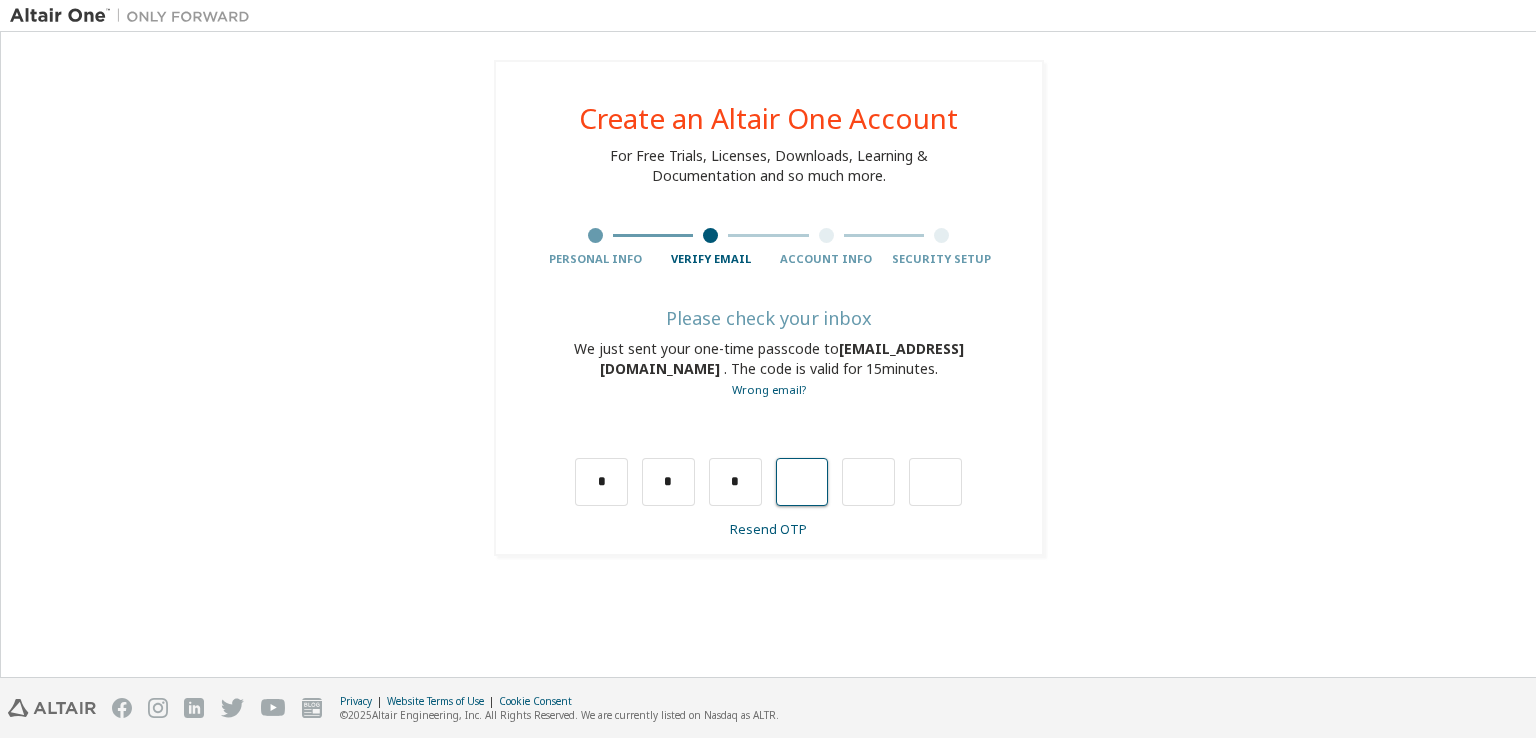 type on "*" 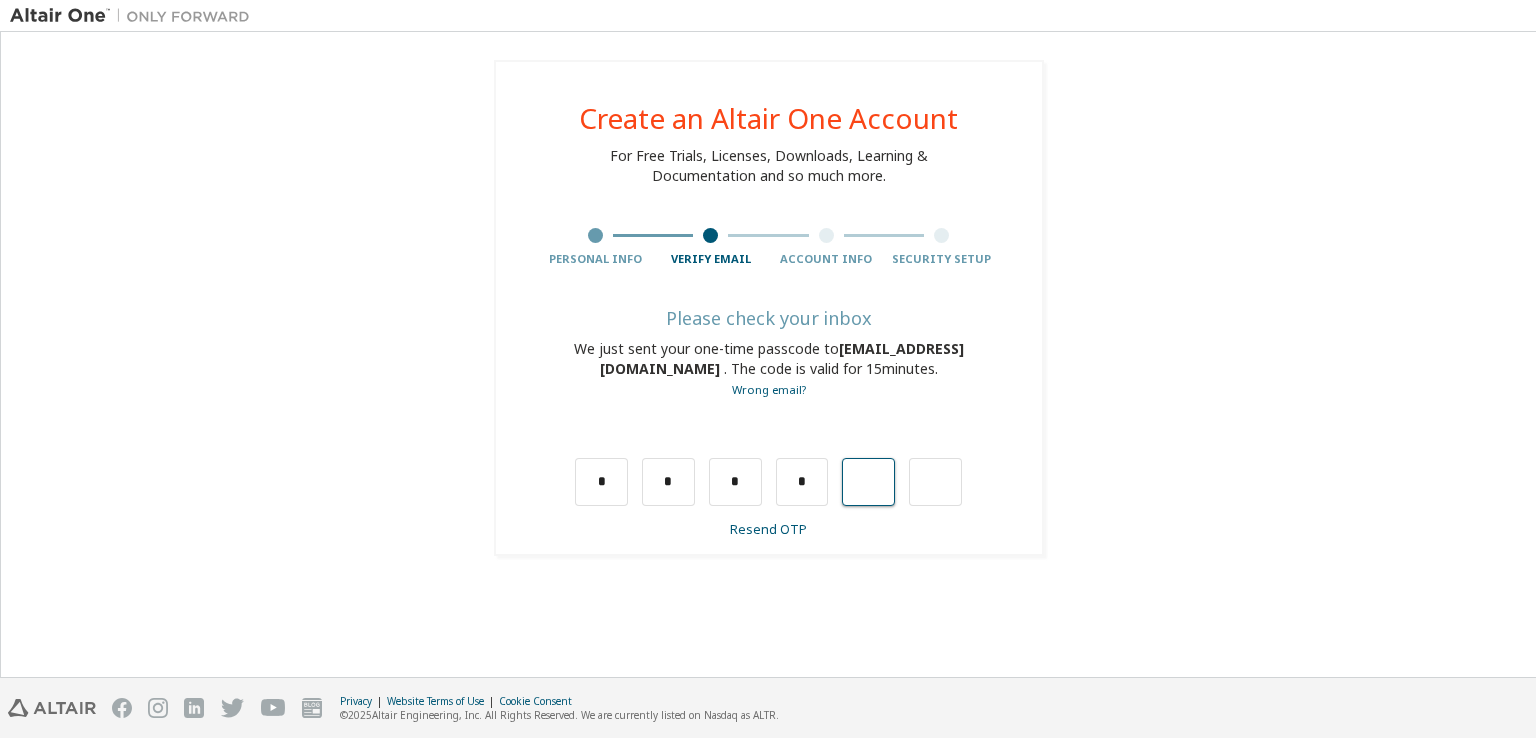 type on "*" 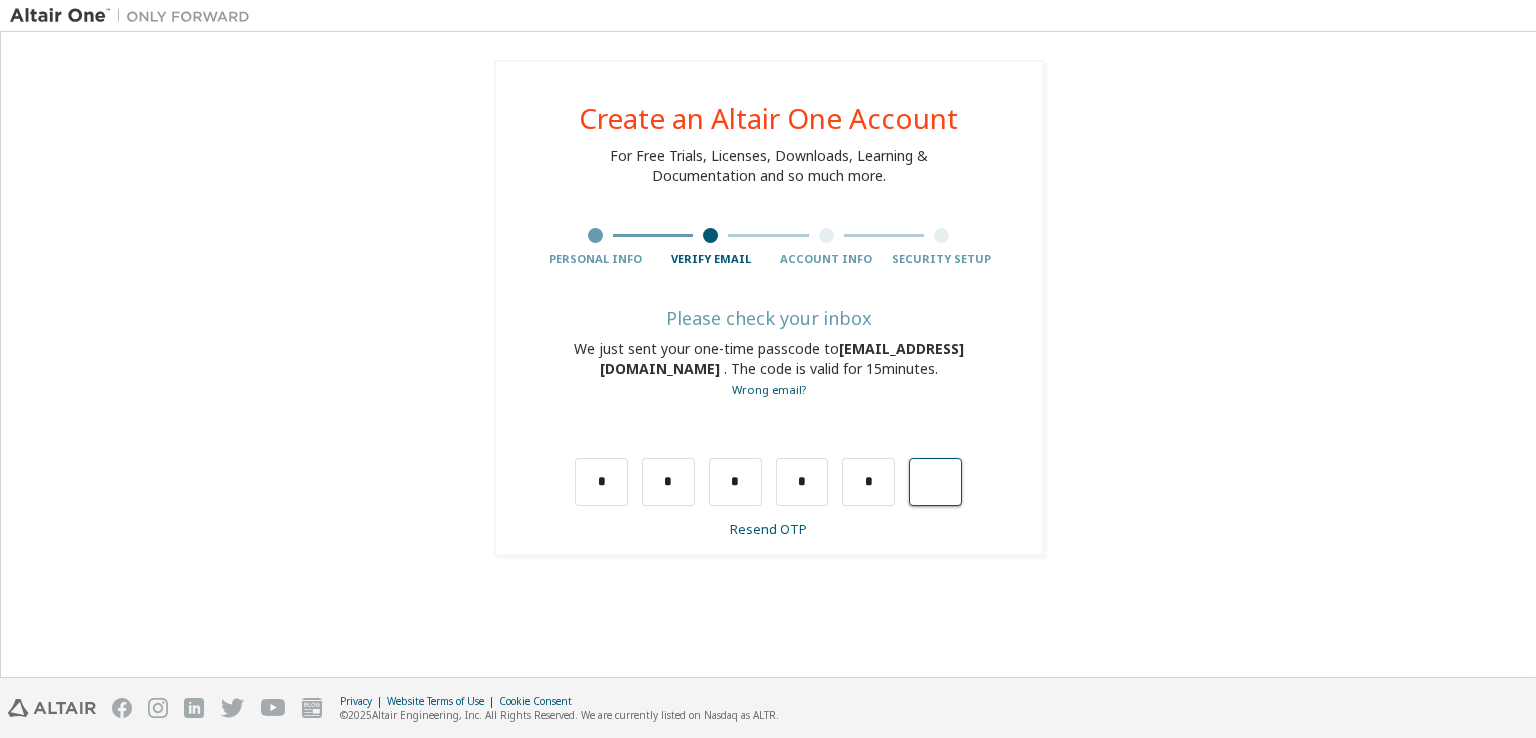 type on "*" 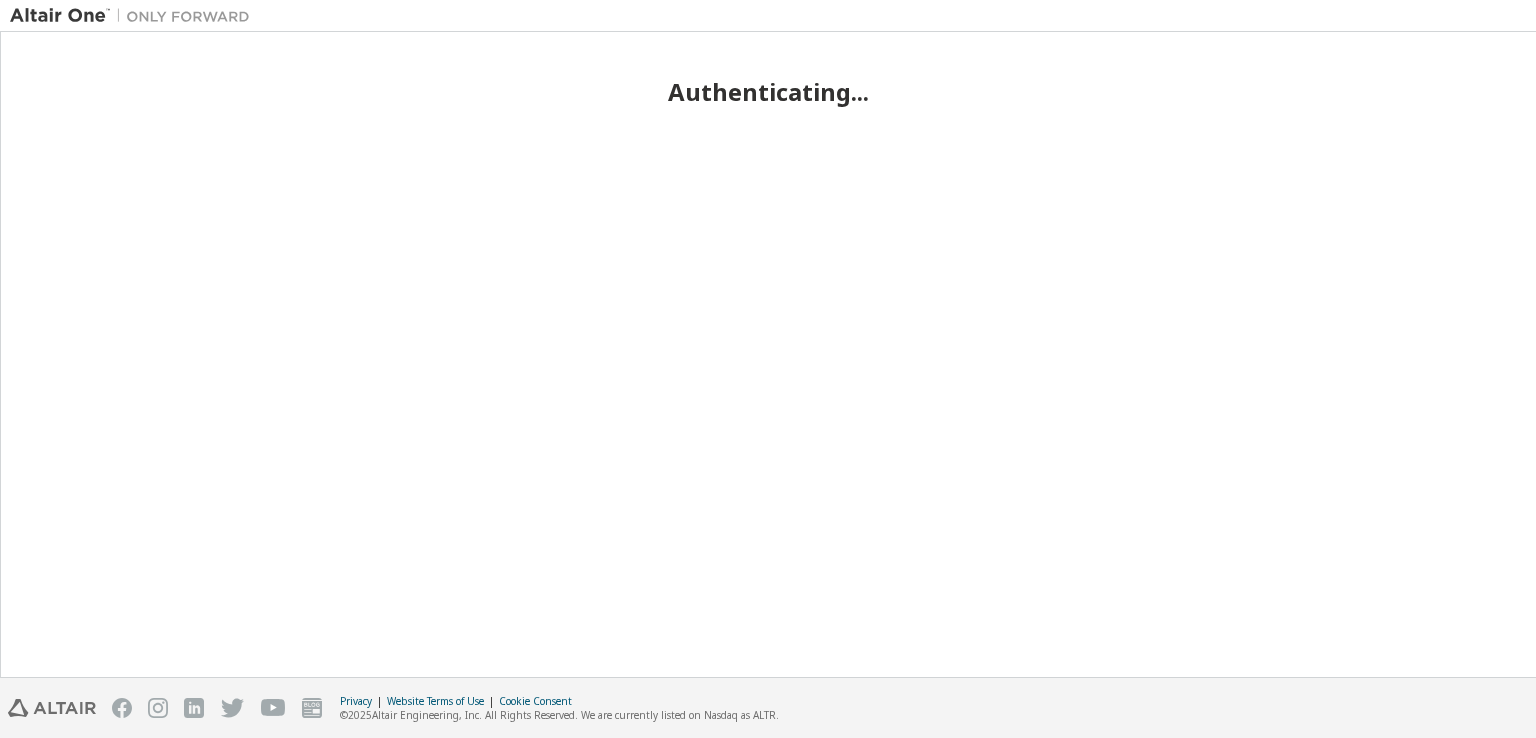 scroll, scrollTop: 0, scrollLeft: 0, axis: both 